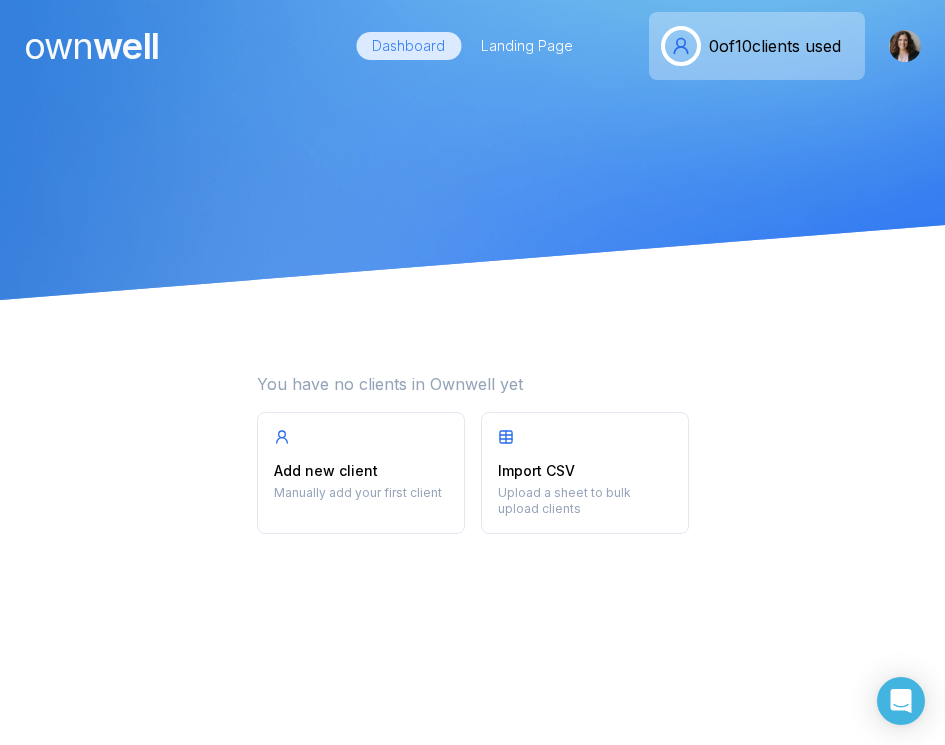 scroll, scrollTop: 0, scrollLeft: 0, axis: both 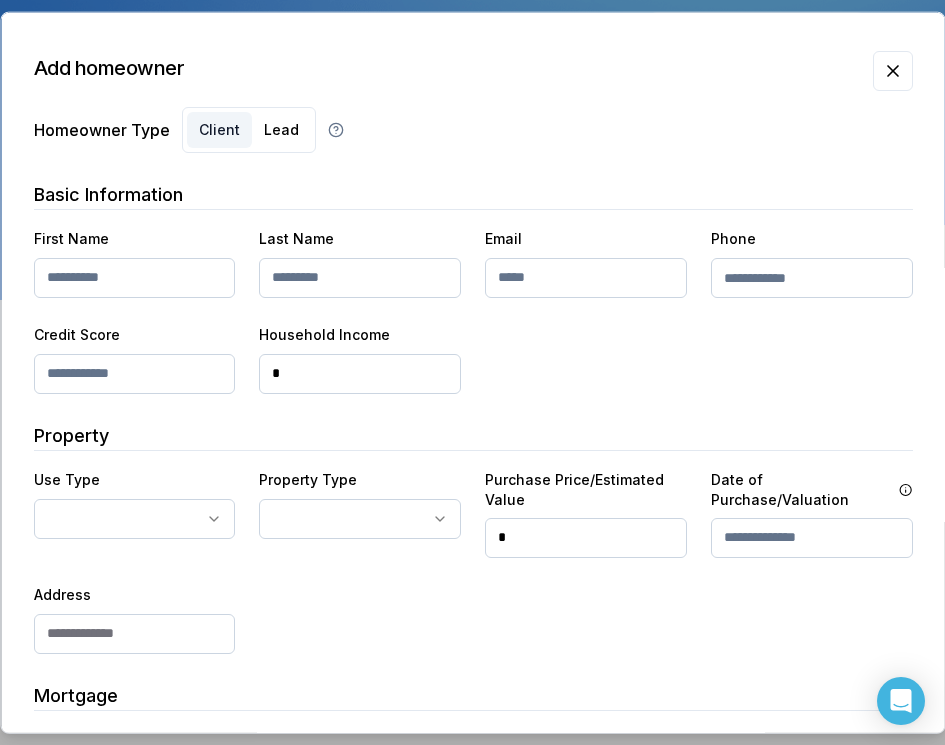 click on "First Name Last Name Email Phone Credit Score Household Income *" at bounding box center [472, 309] 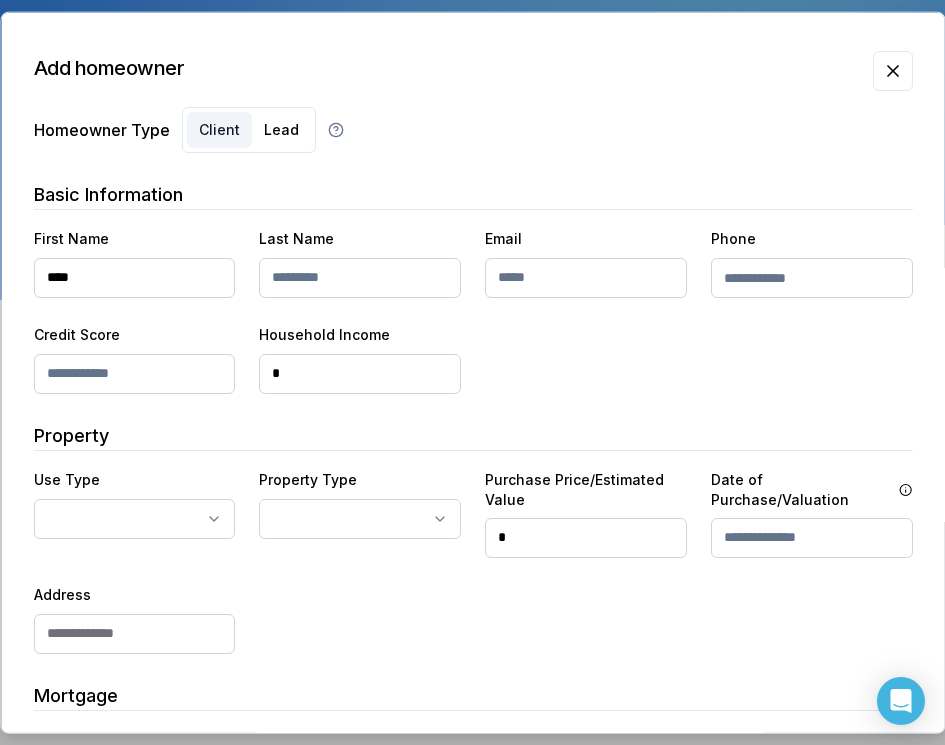 type on "****" 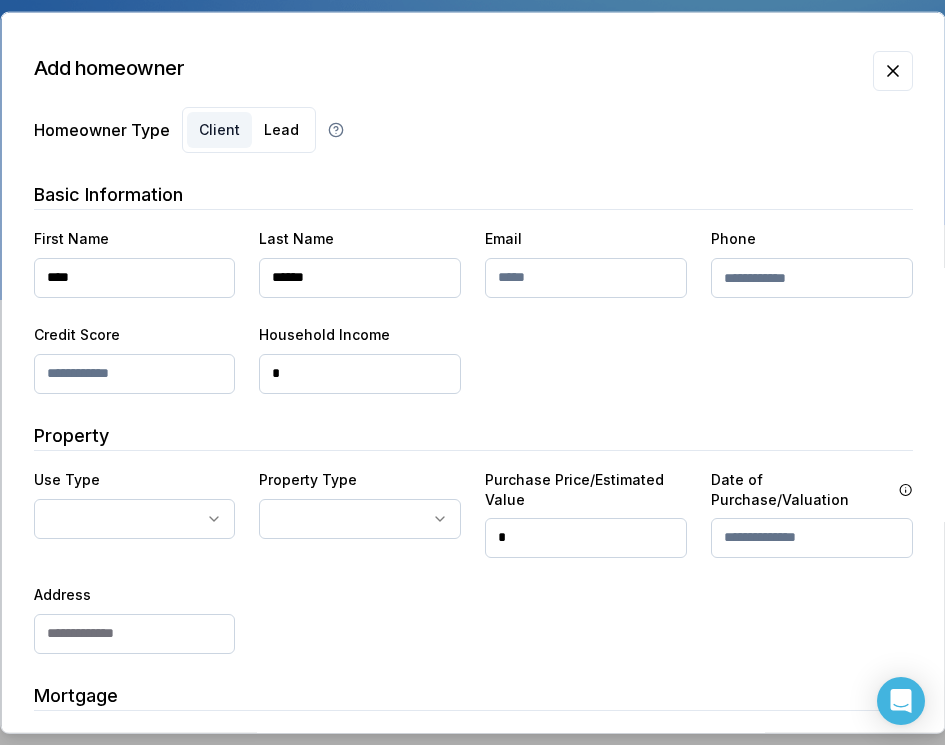 type on "******" 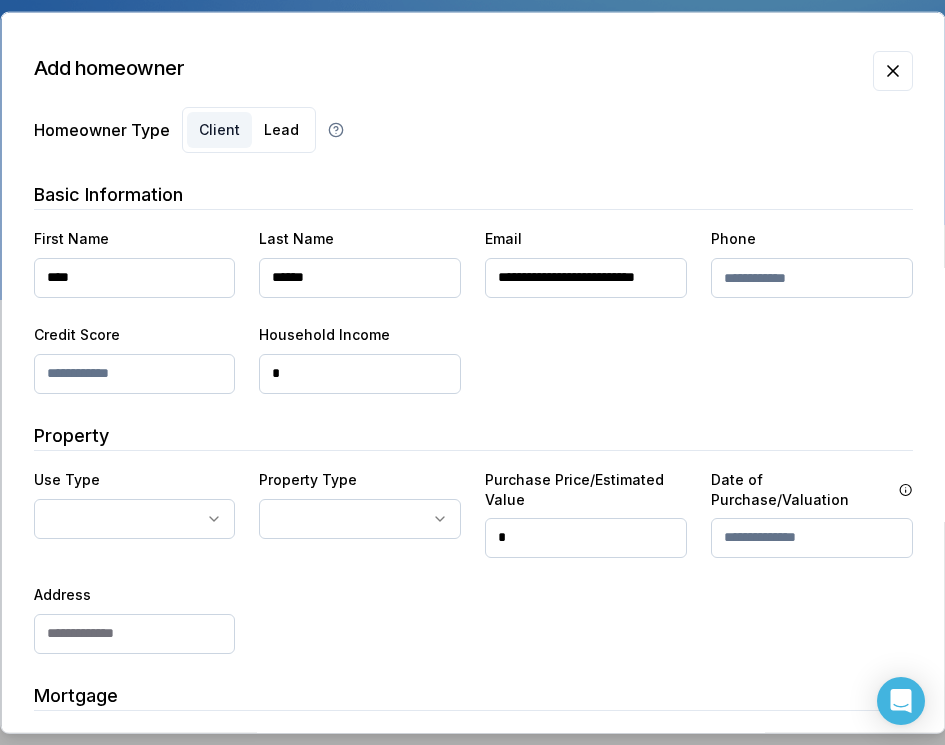click on "*" at bounding box center (360, 373) 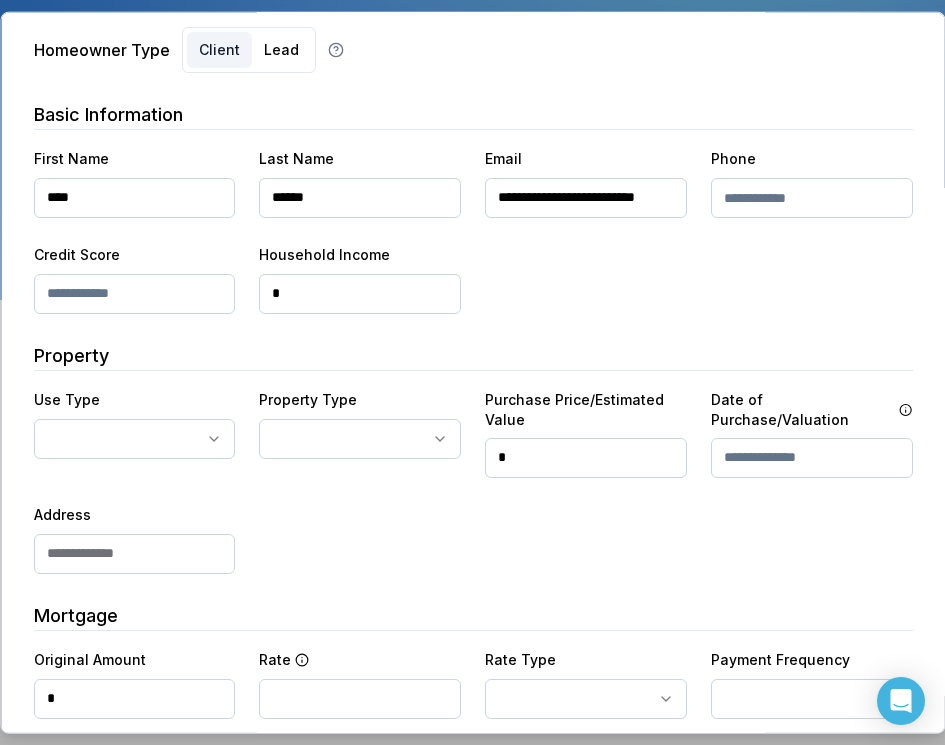scroll, scrollTop: 78, scrollLeft: 0, axis: vertical 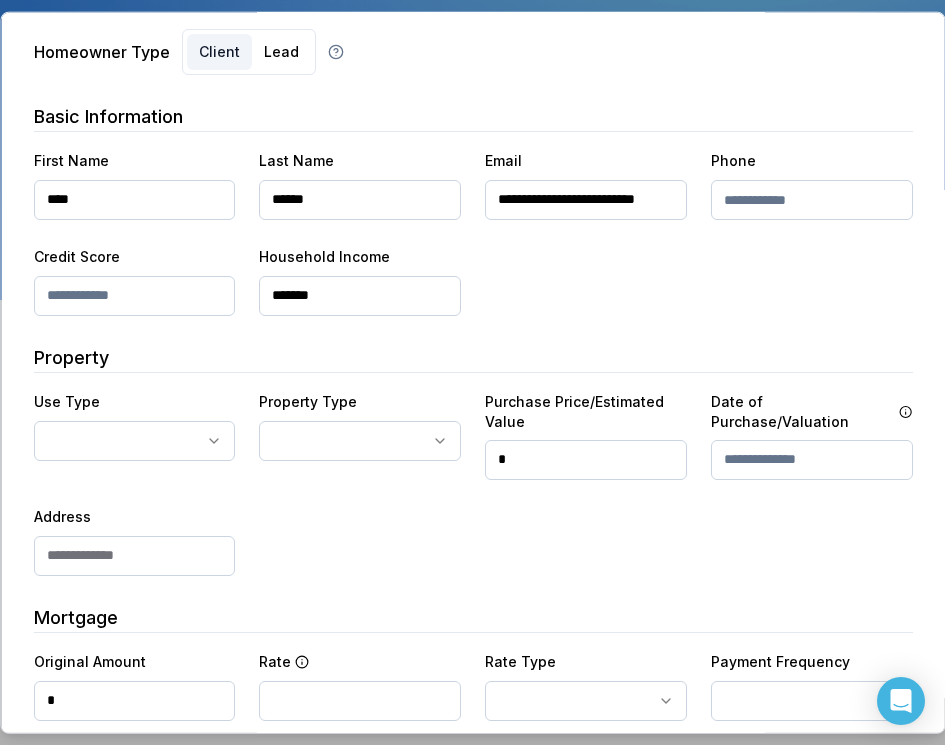 type on "********" 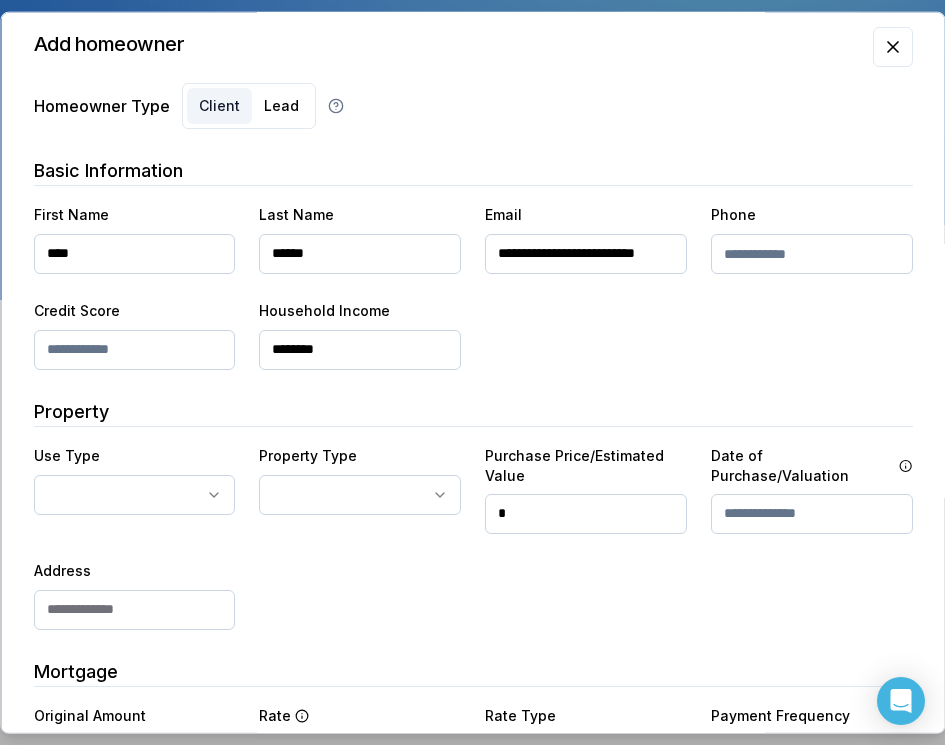 scroll, scrollTop: 0, scrollLeft: 0, axis: both 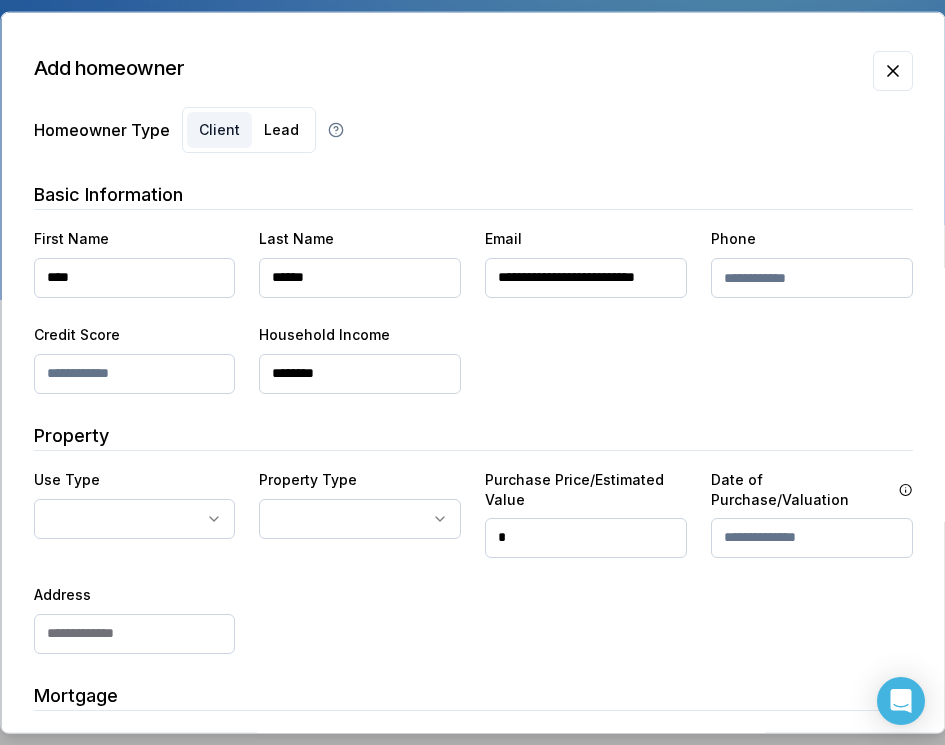 click on "**********" at bounding box center [472, 309] 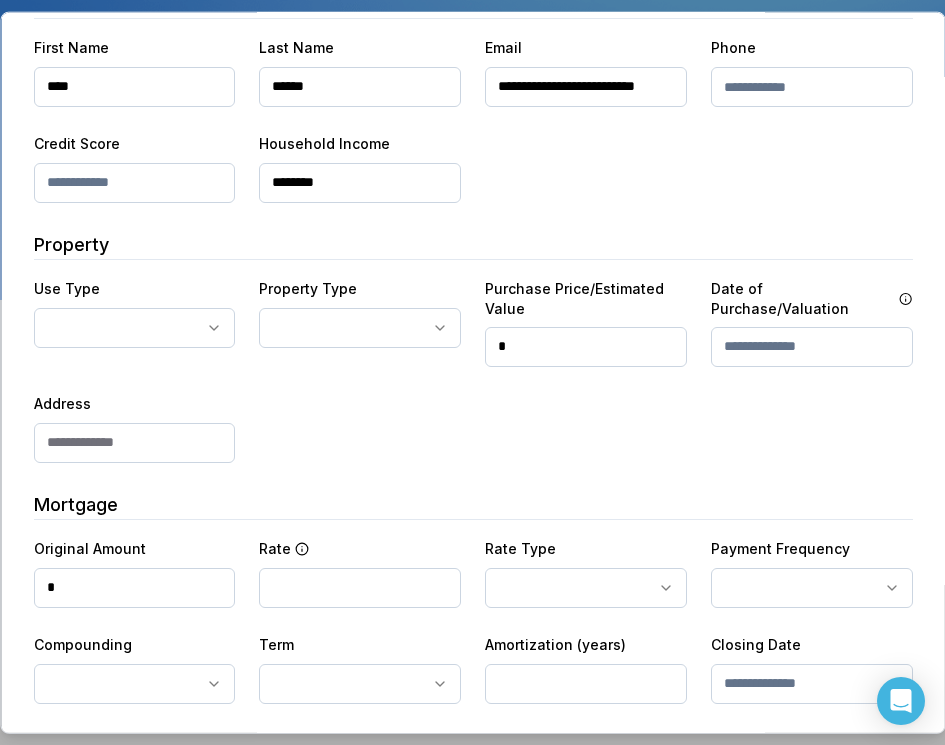 scroll, scrollTop: 195, scrollLeft: 0, axis: vertical 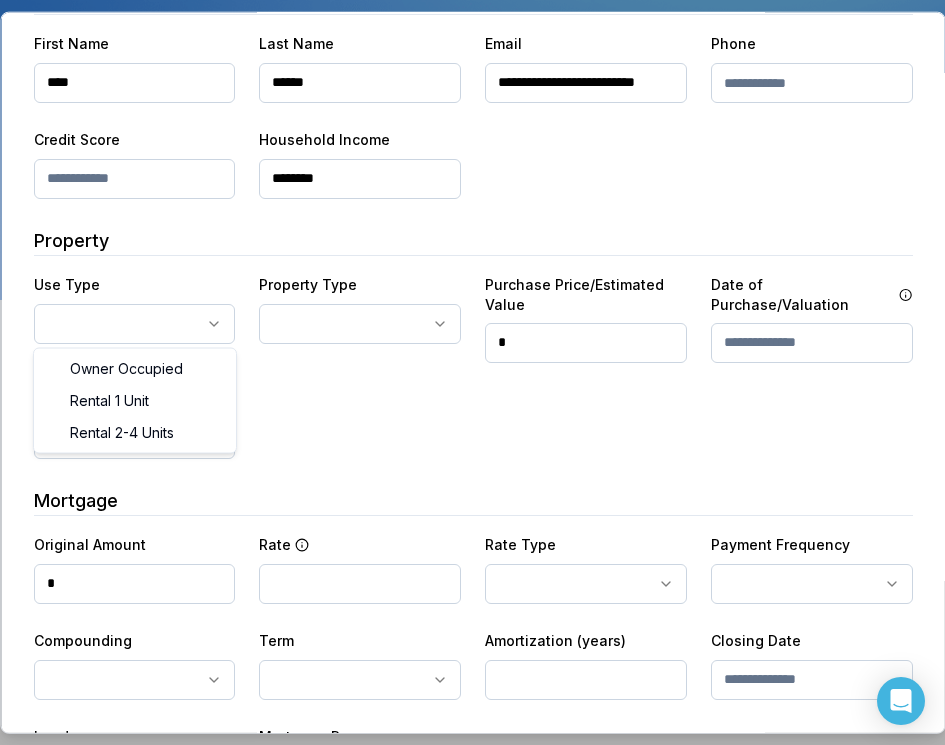click on "**********" at bounding box center [472, 150] 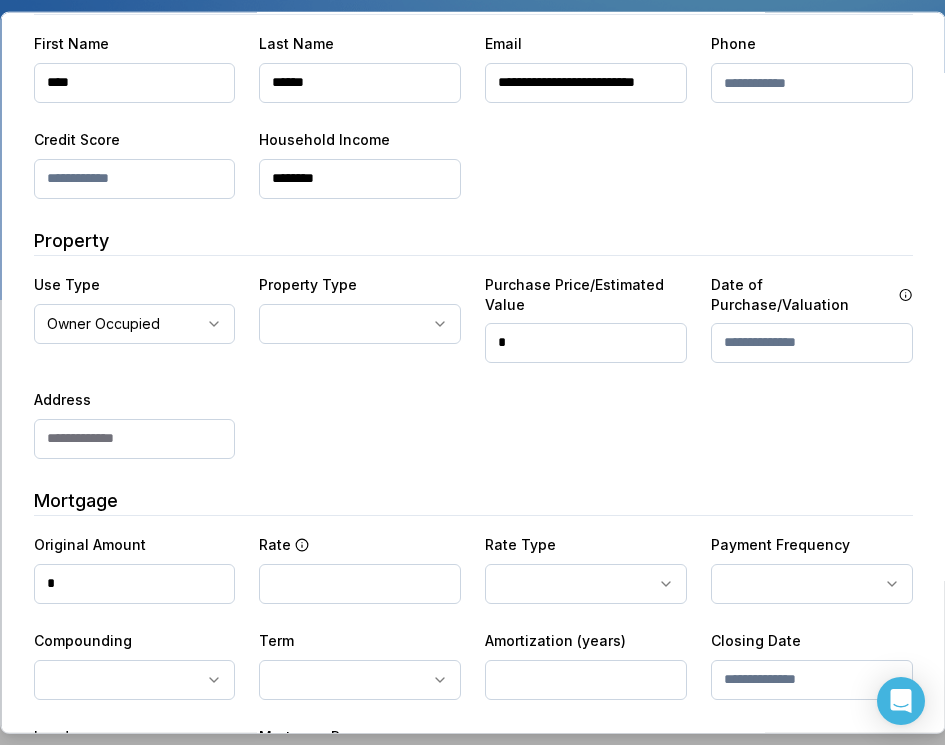 click on "**********" at bounding box center [360, 316] 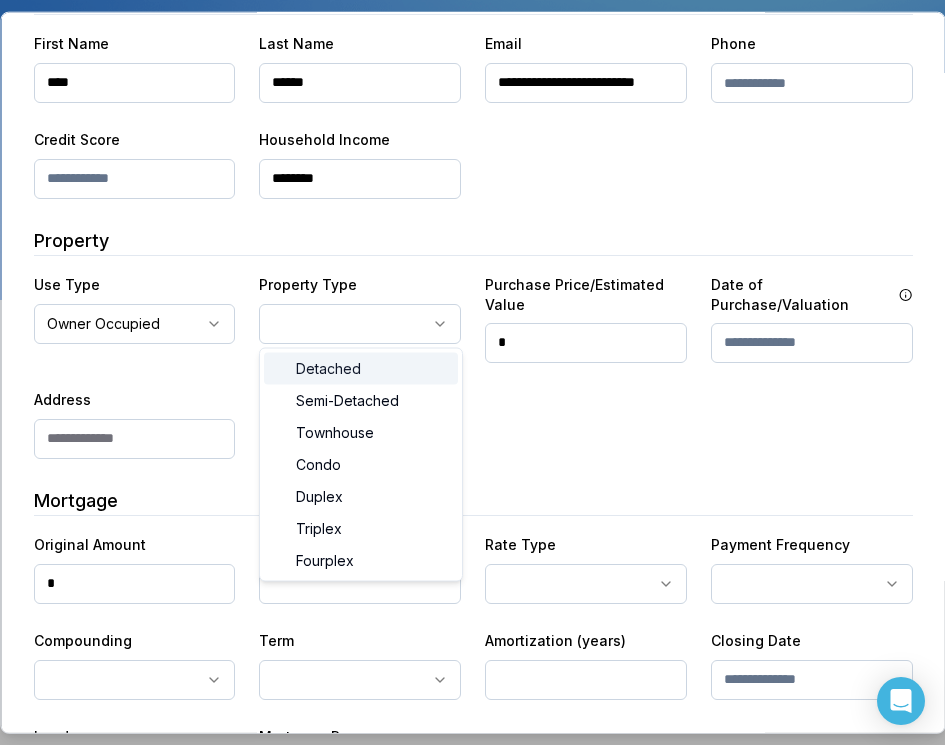 select on "********" 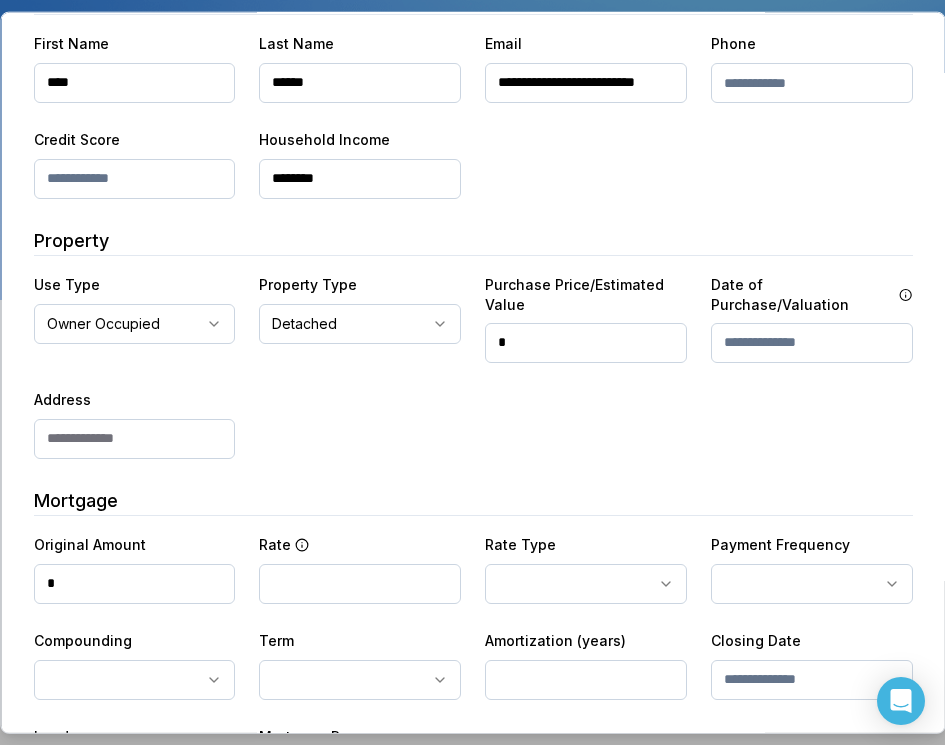 click on "*" at bounding box center [586, 342] 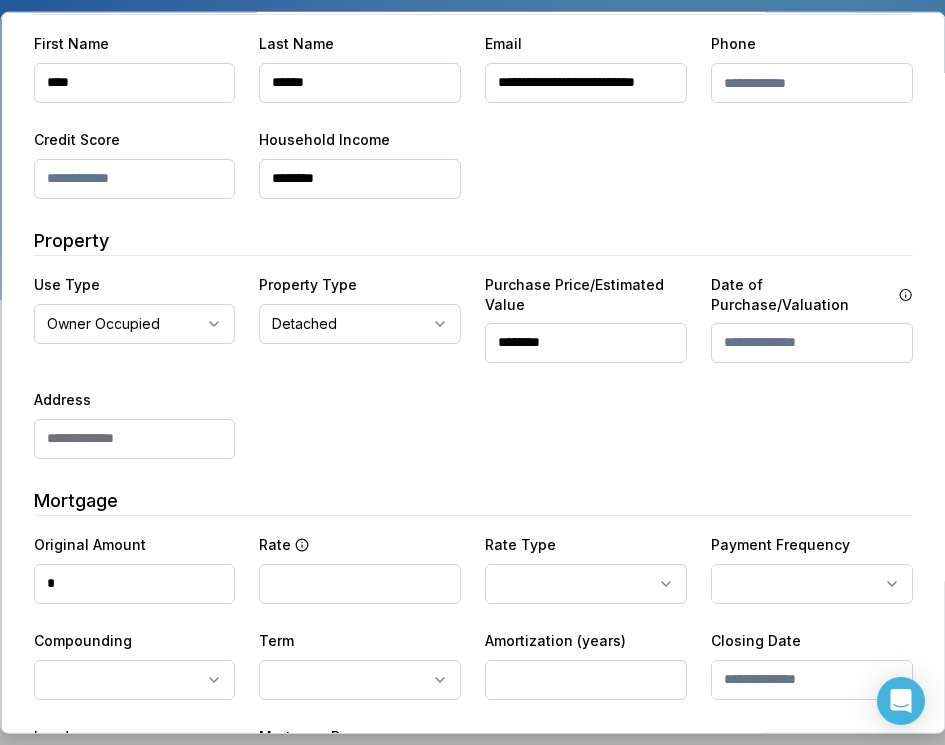 type on "**********" 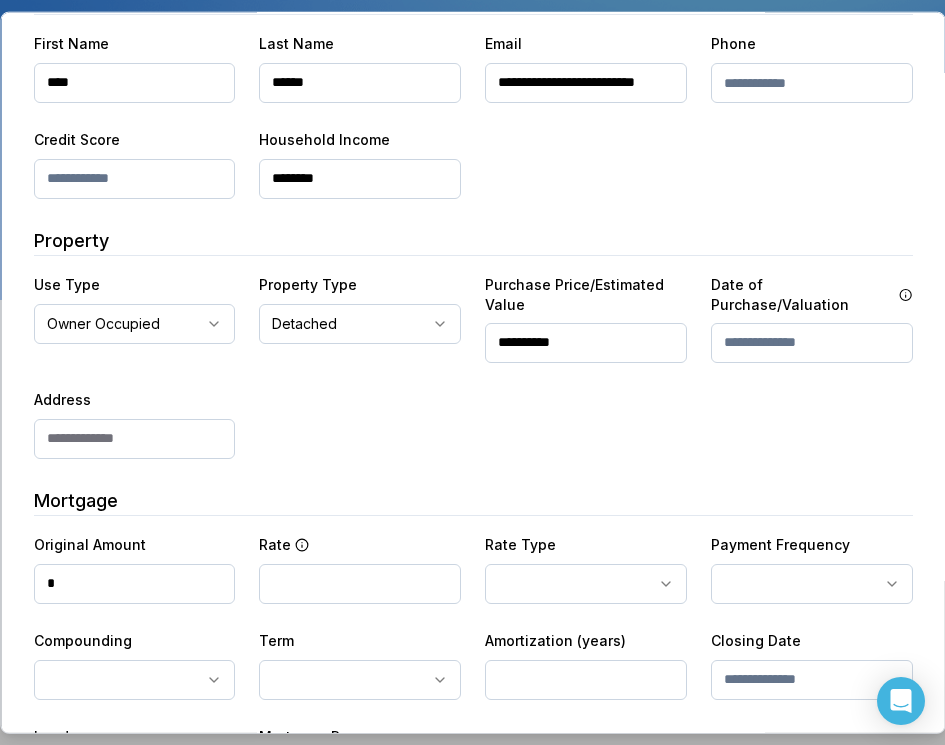 click at bounding box center (811, 342) 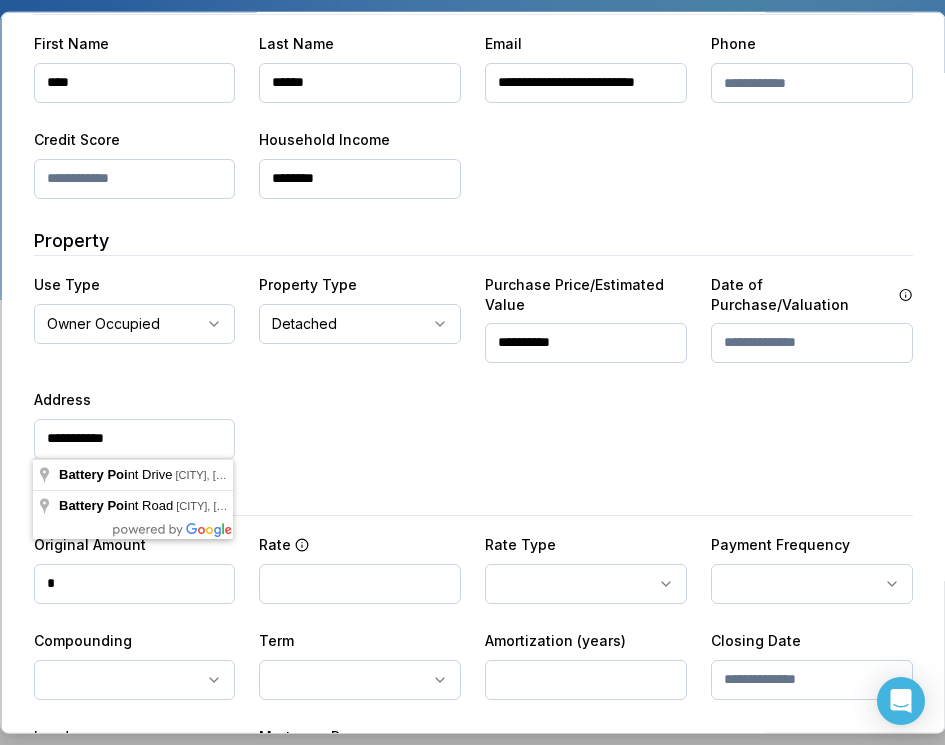 type on "**********" 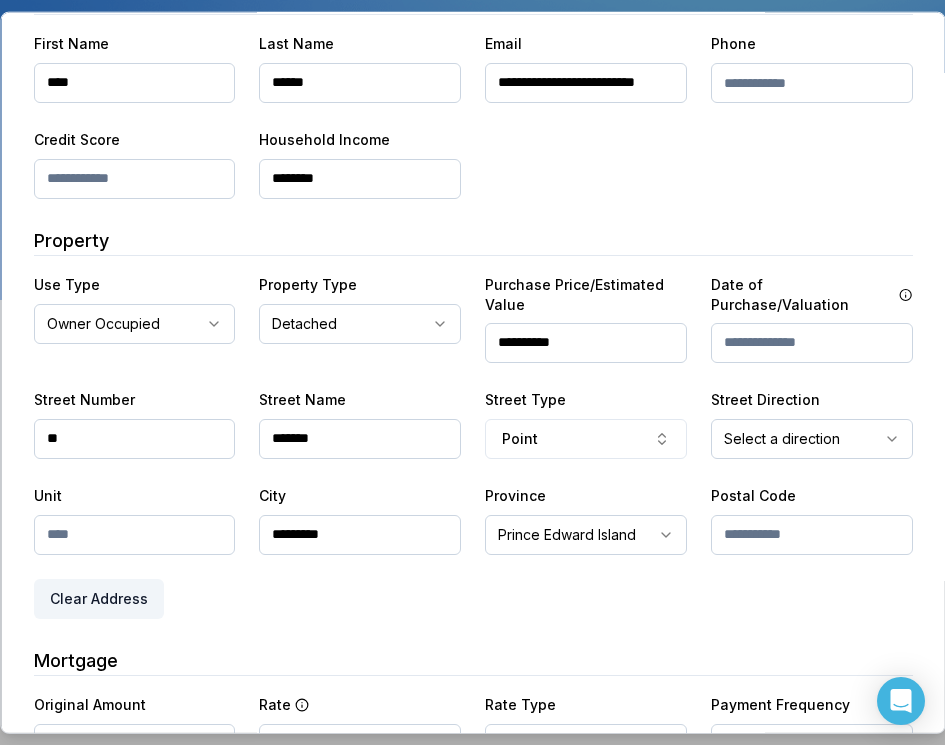type on "*" 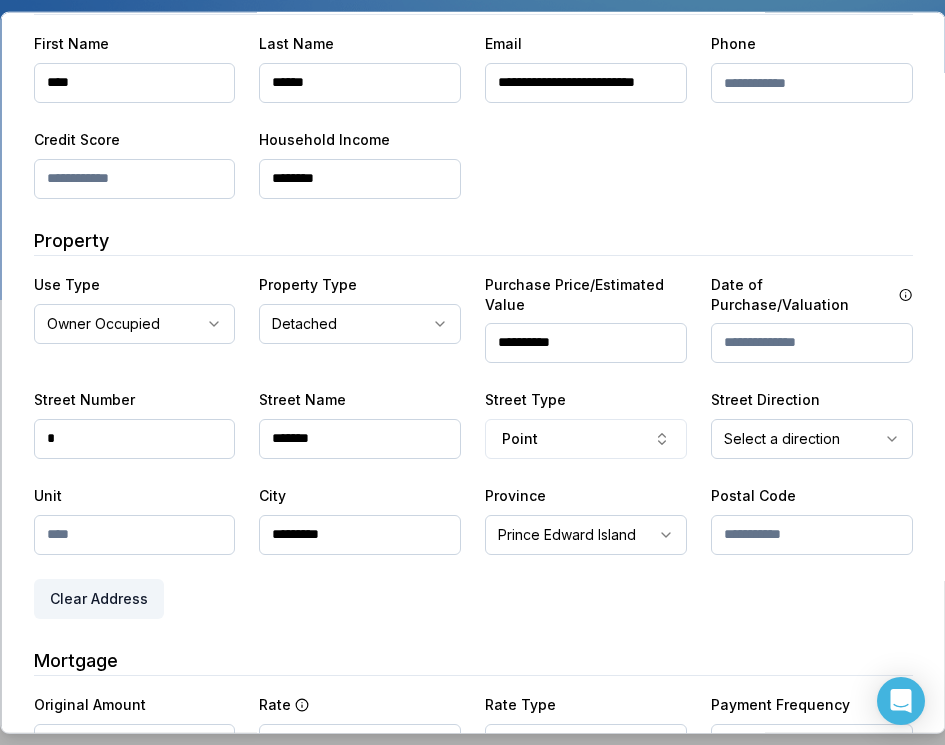 type 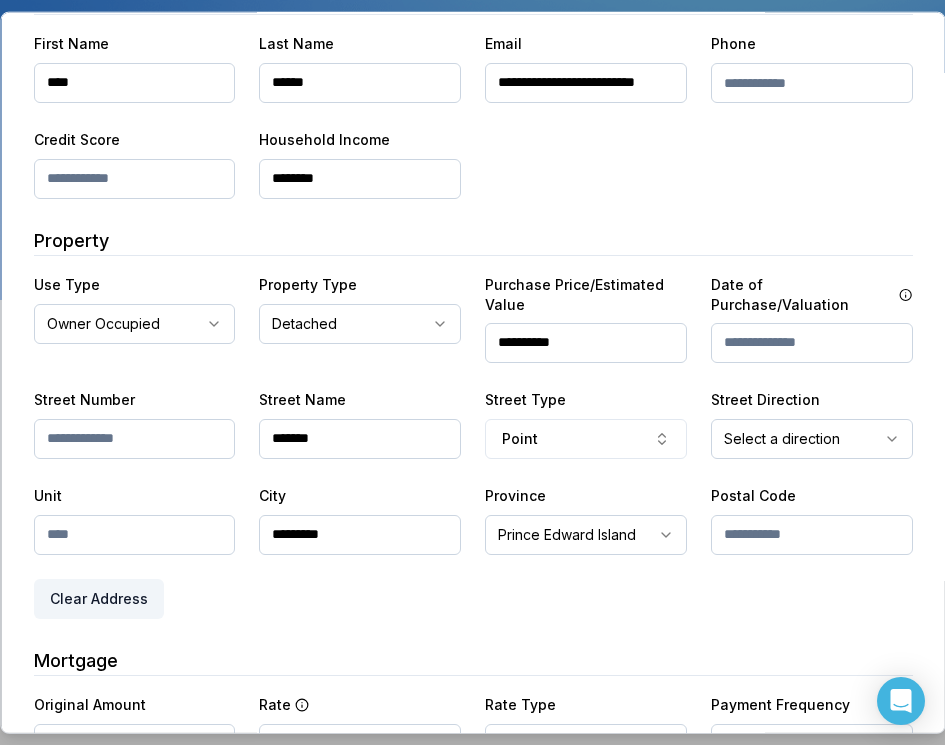 click on "**********" at bounding box center (472, 444) 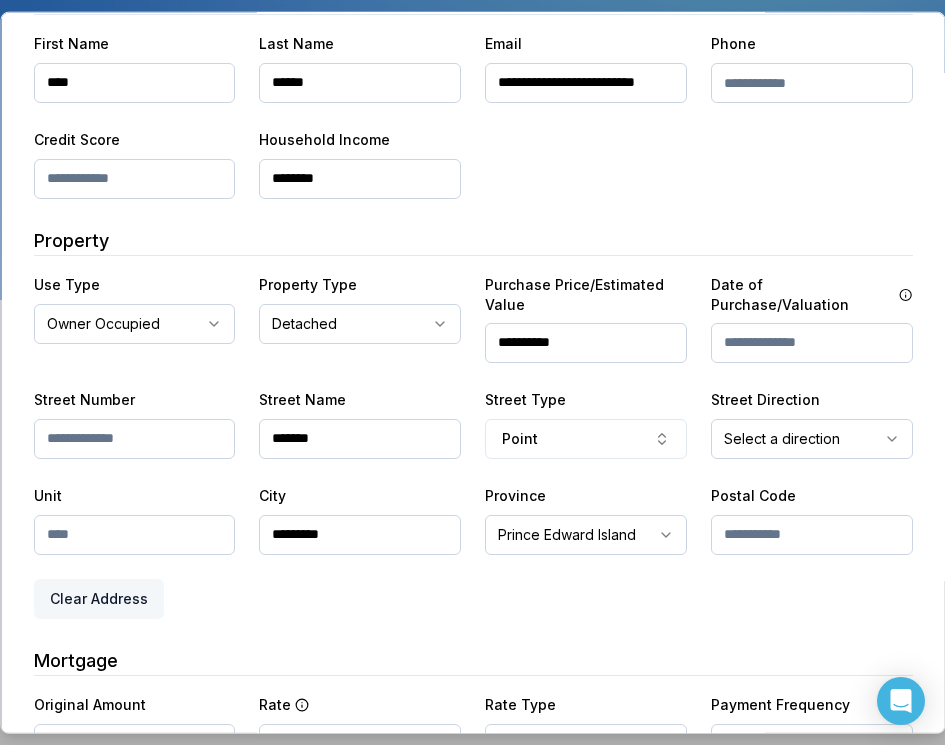 click on "Clear Address" at bounding box center [98, 598] 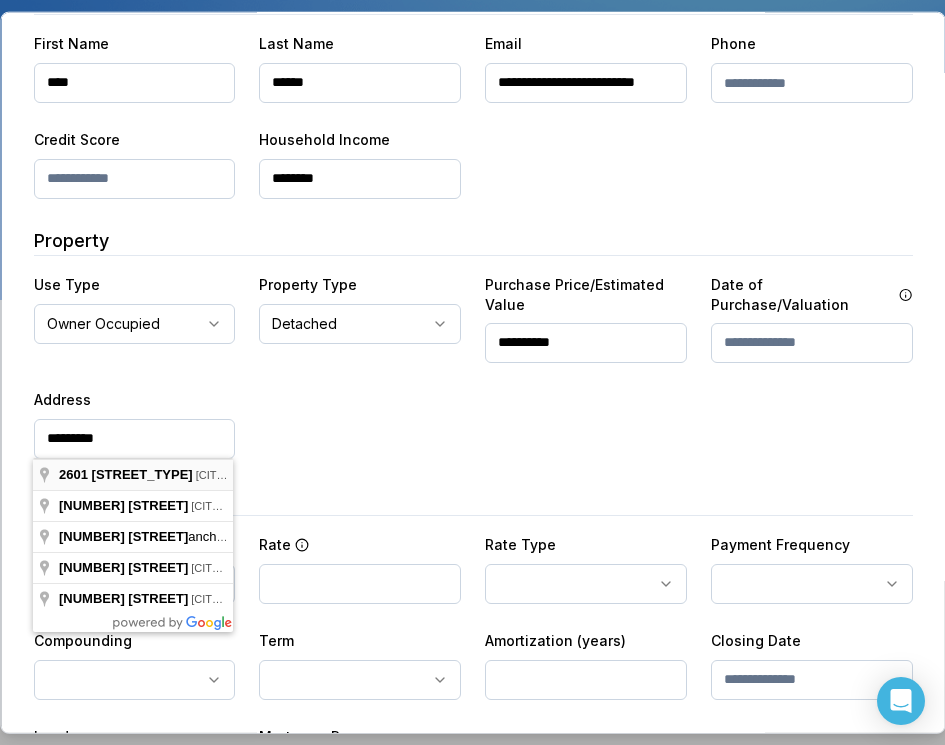 type on "**********" 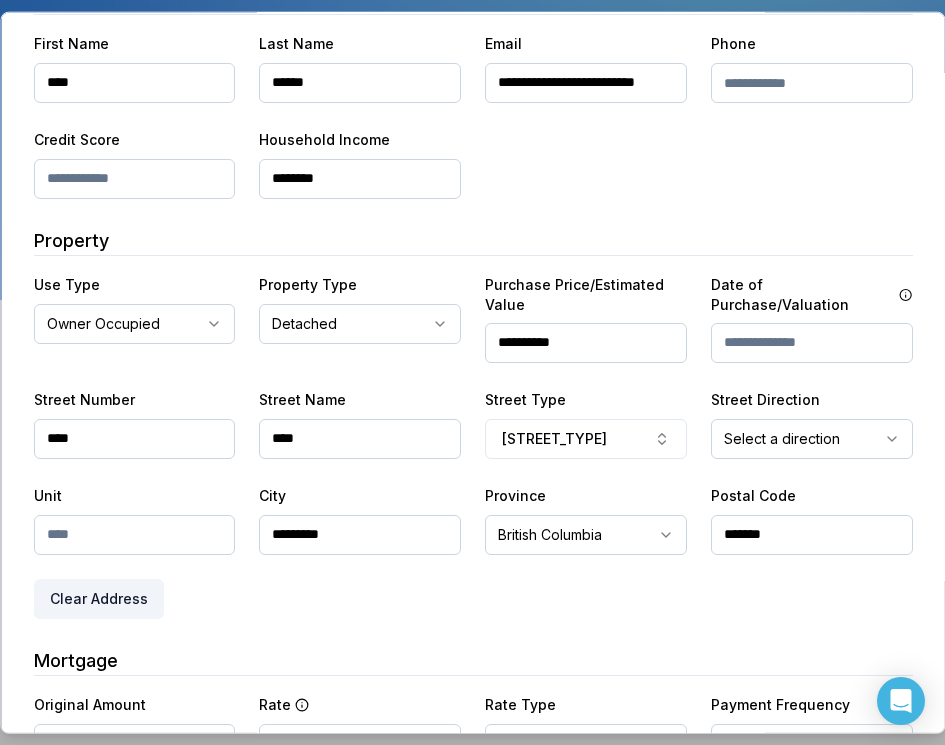 drag, startPoint x: 552, startPoint y: 342, endPoint x: 592, endPoint y: 335, distance: 40.60788 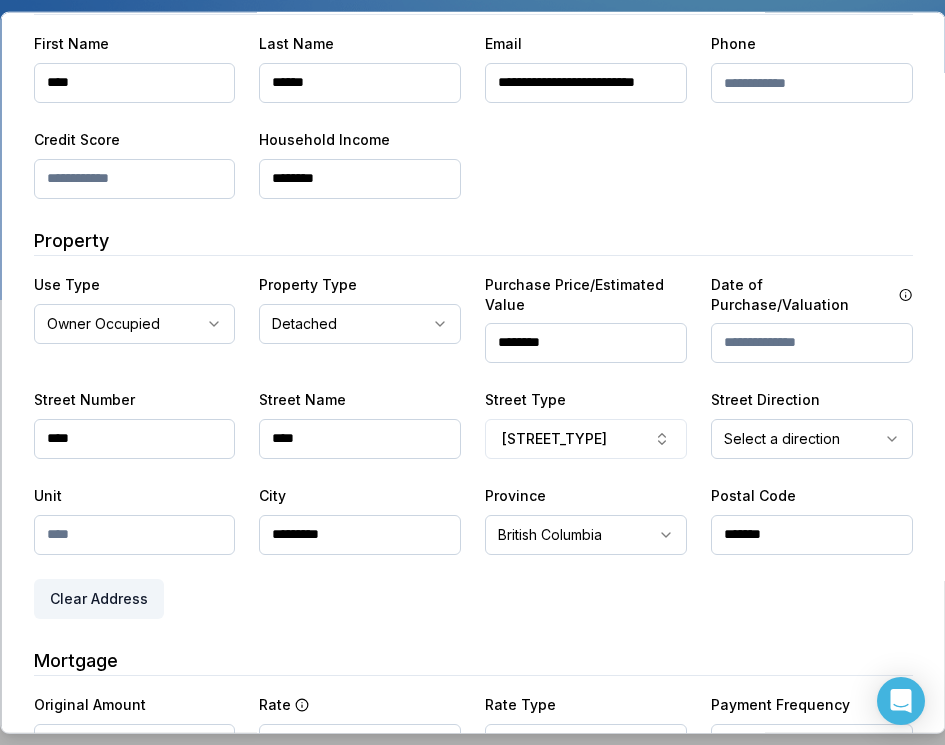 type on "**********" 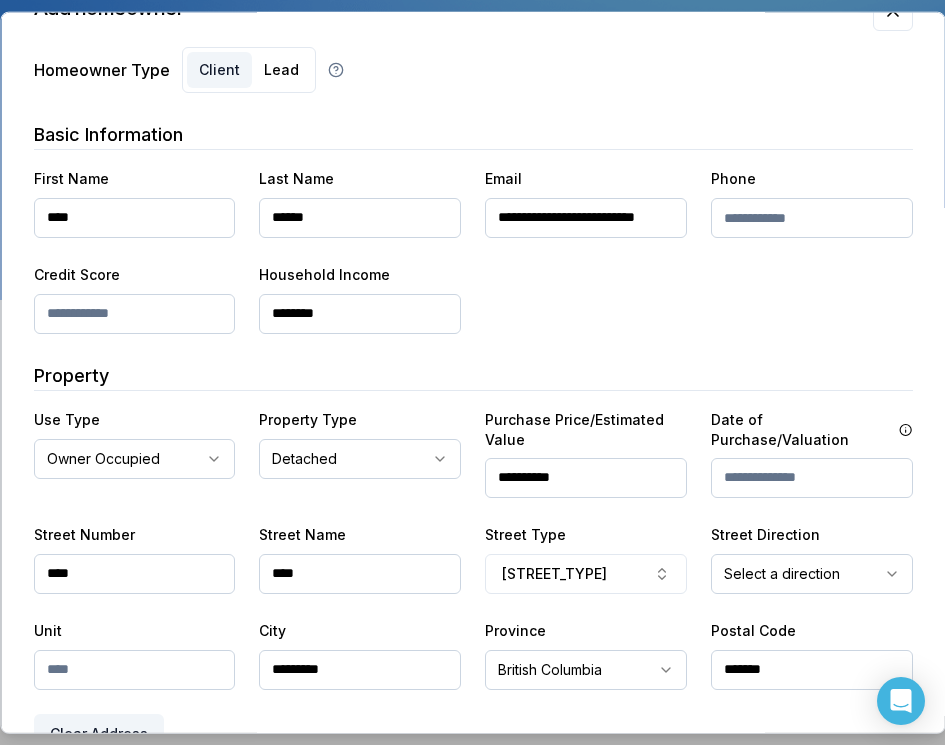 scroll, scrollTop: 59, scrollLeft: 0, axis: vertical 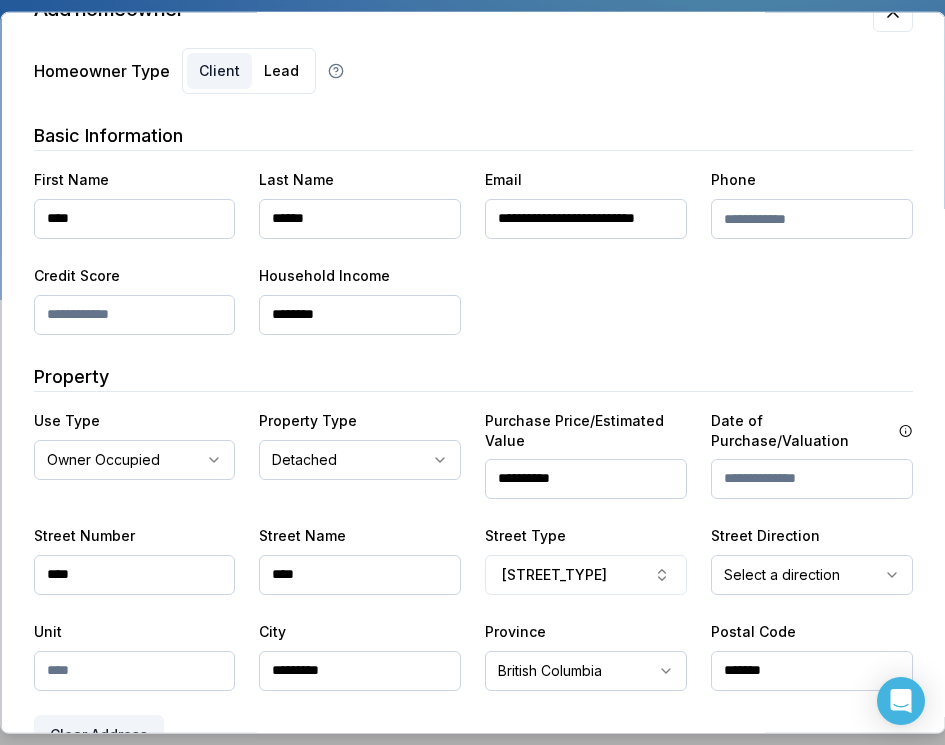 click on "********" at bounding box center (360, 314) 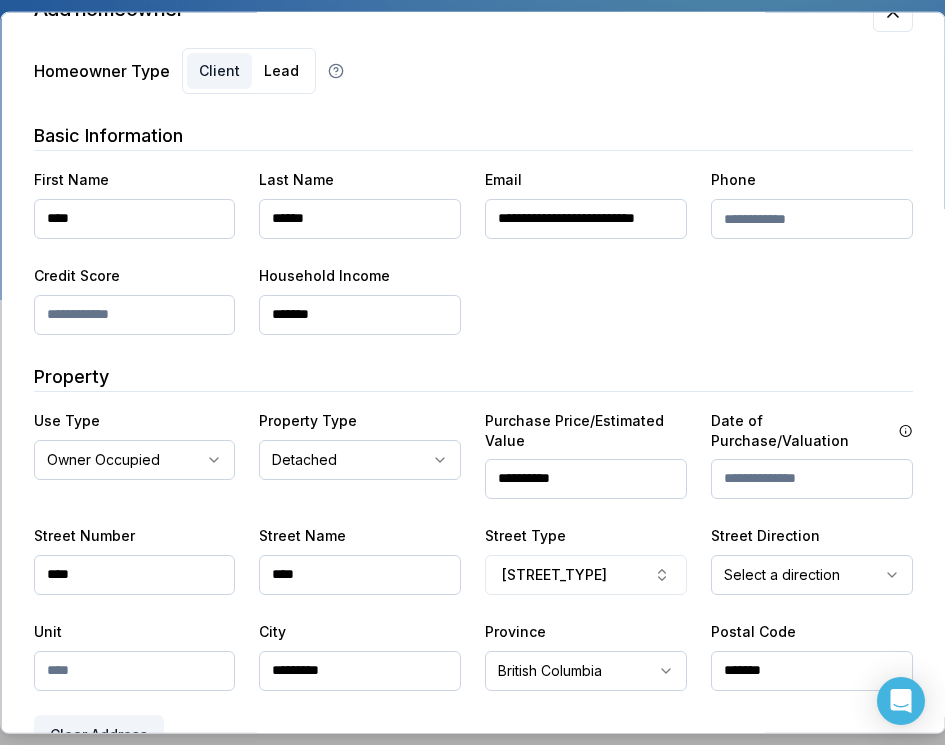 type on "********" 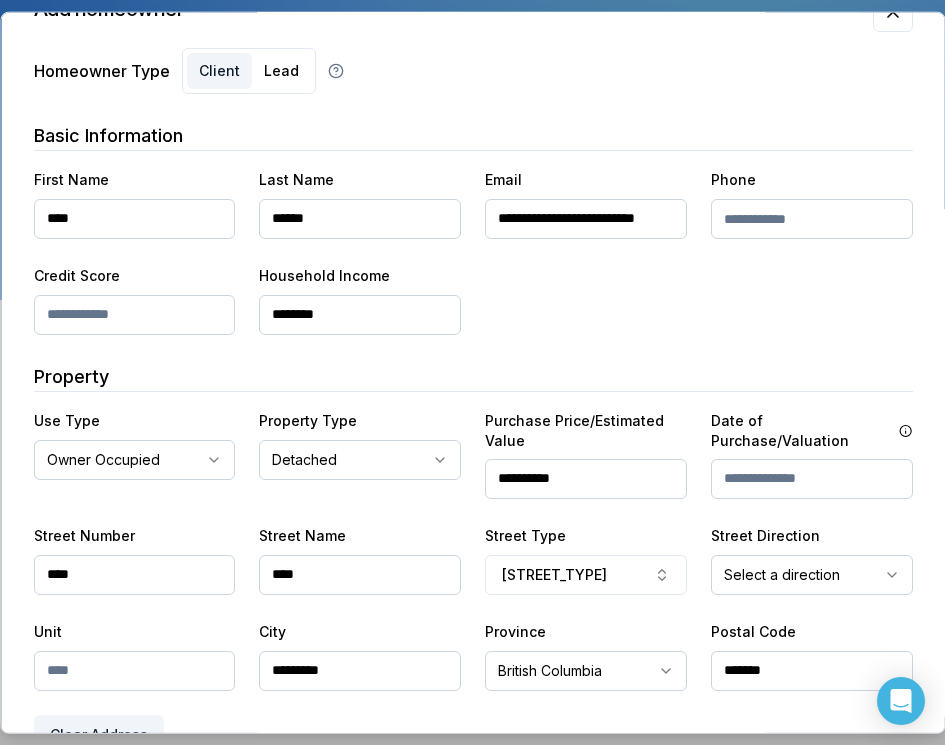 click on "**********" at bounding box center [472, 250] 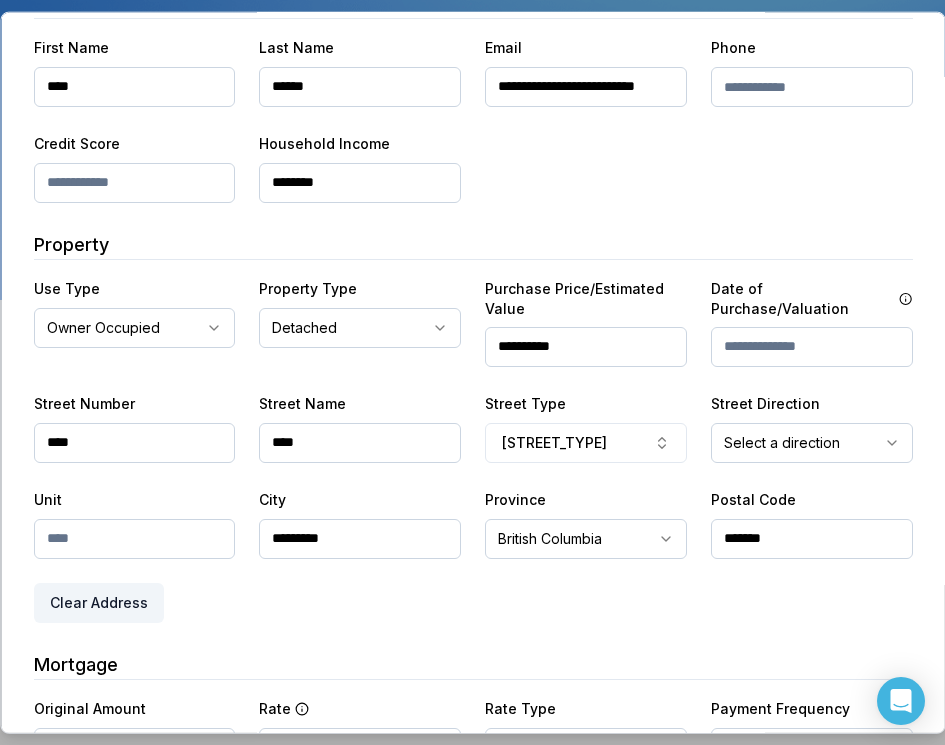 scroll, scrollTop: 211, scrollLeft: 0, axis: vertical 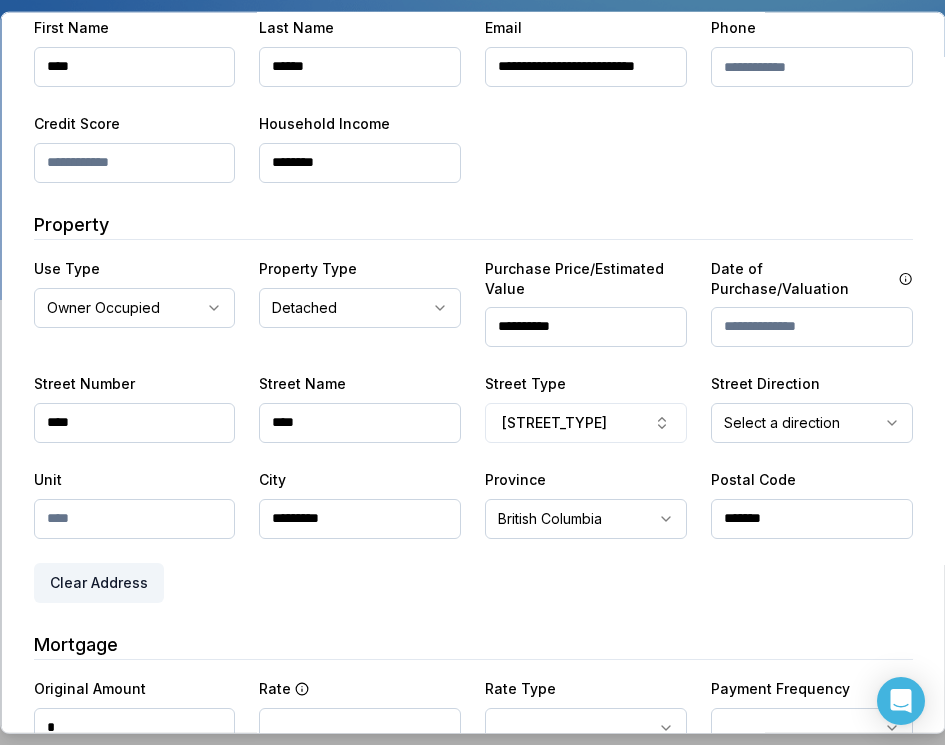 click on "**********" at bounding box center [586, 326] 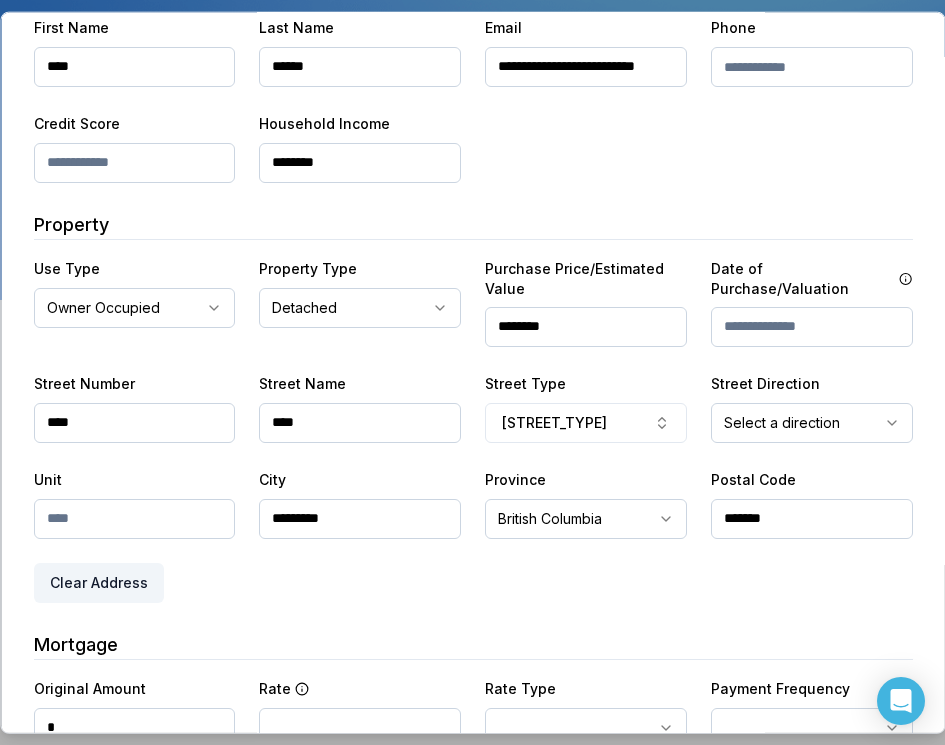 type on "**********" 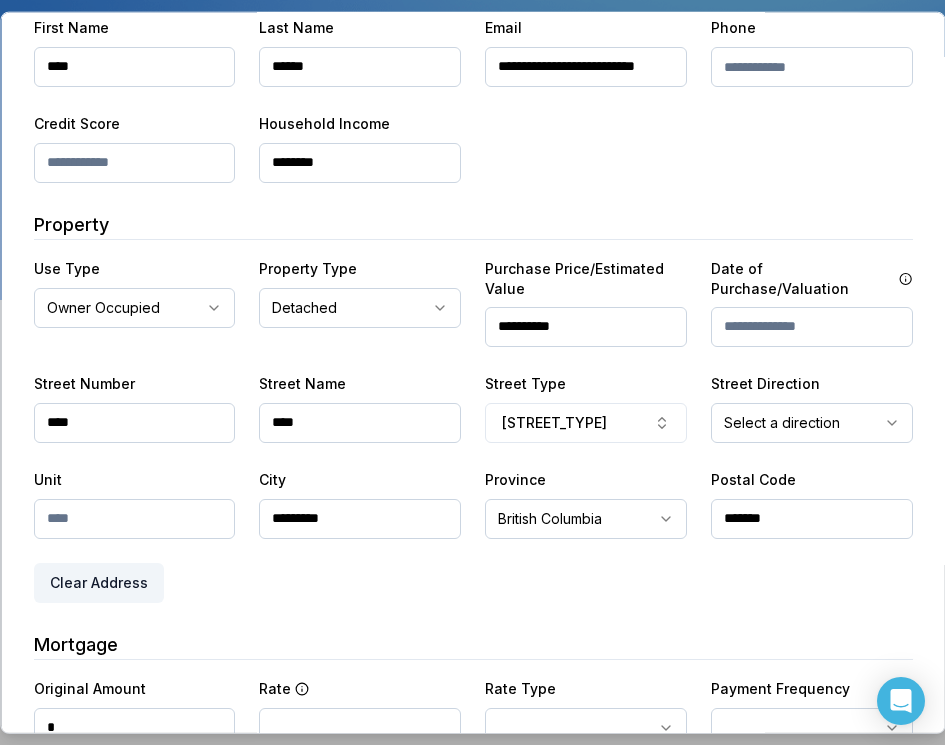 click on "Property" at bounding box center (472, 224) 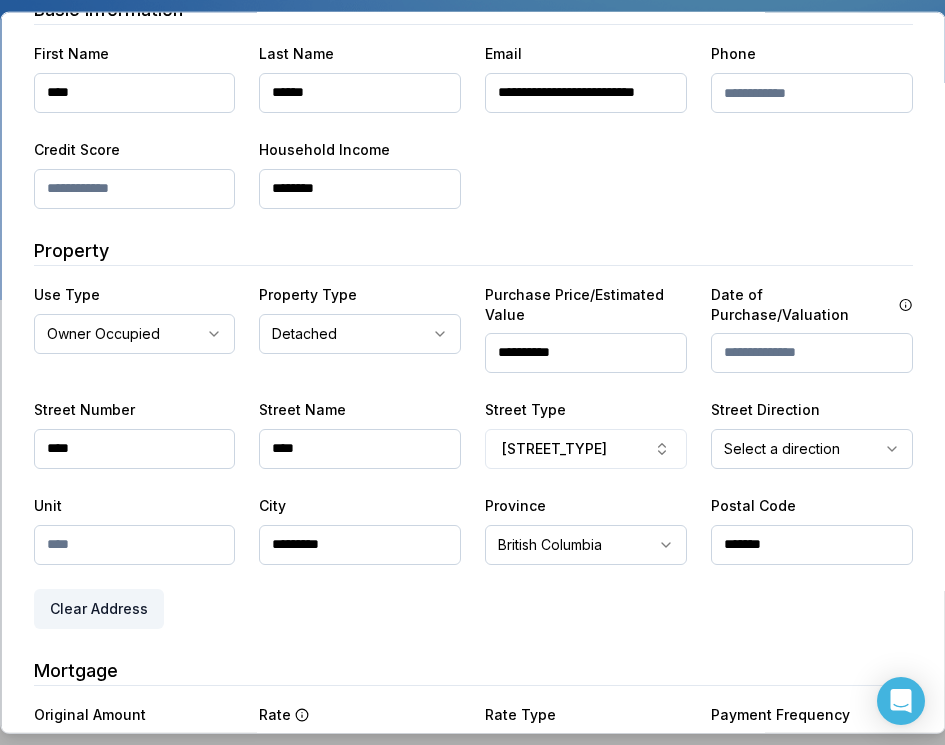 click at bounding box center [811, 352] 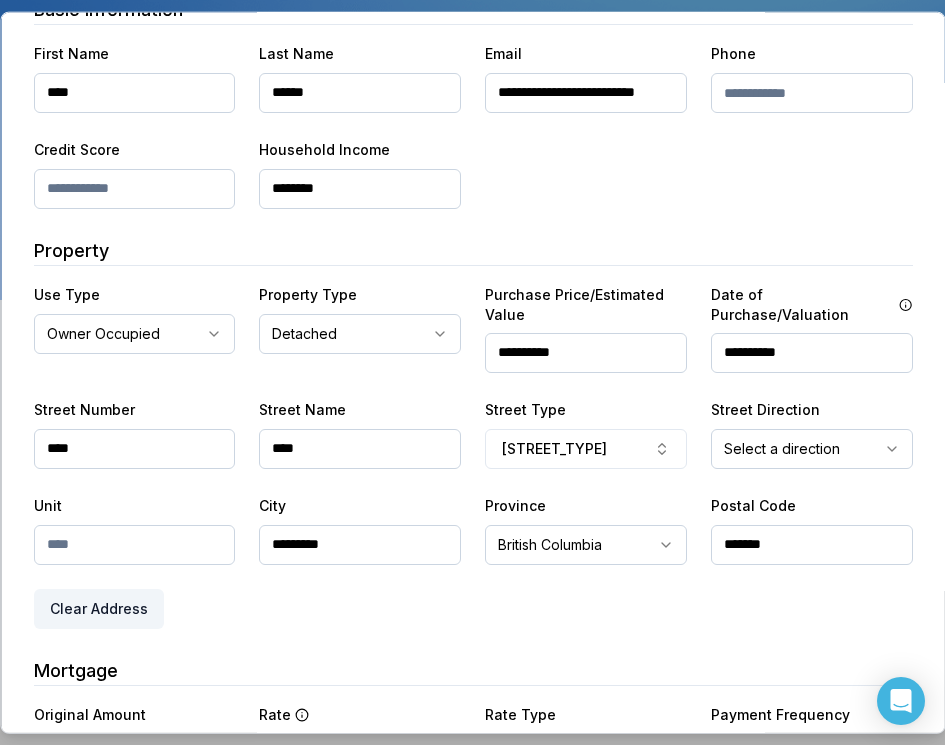 type on "**********" 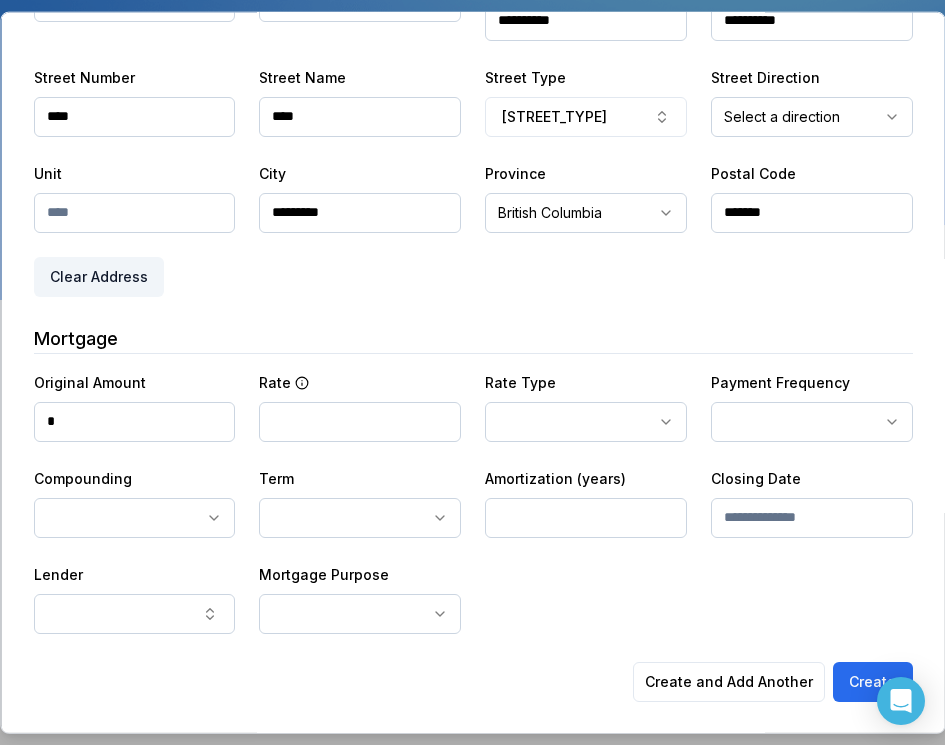 scroll, scrollTop: 517, scrollLeft: 0, axis: vertical 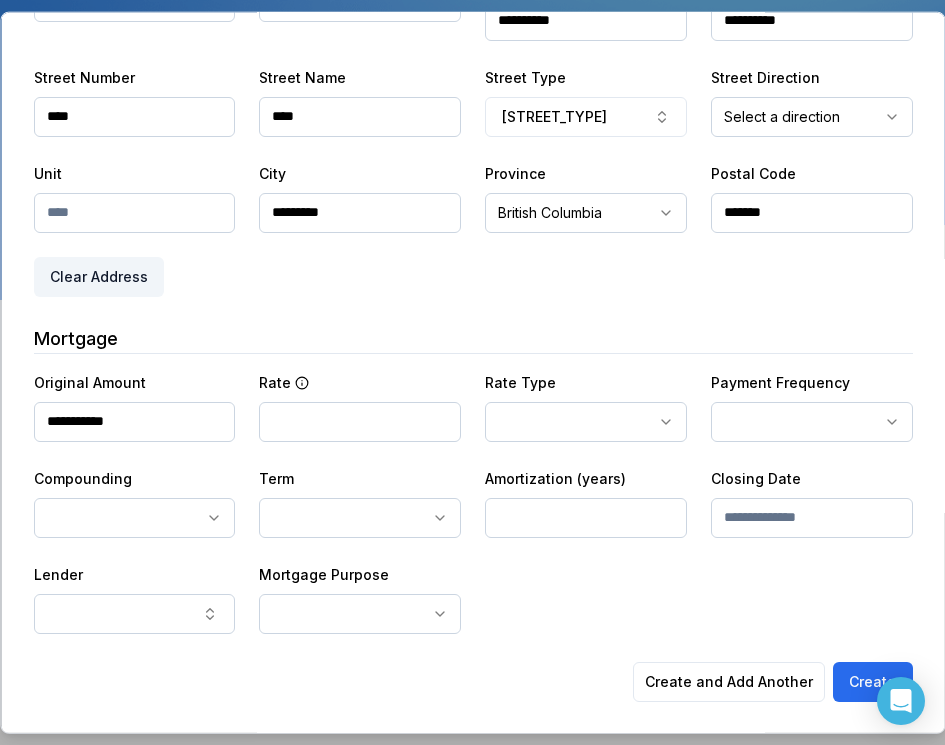 type on "**********" 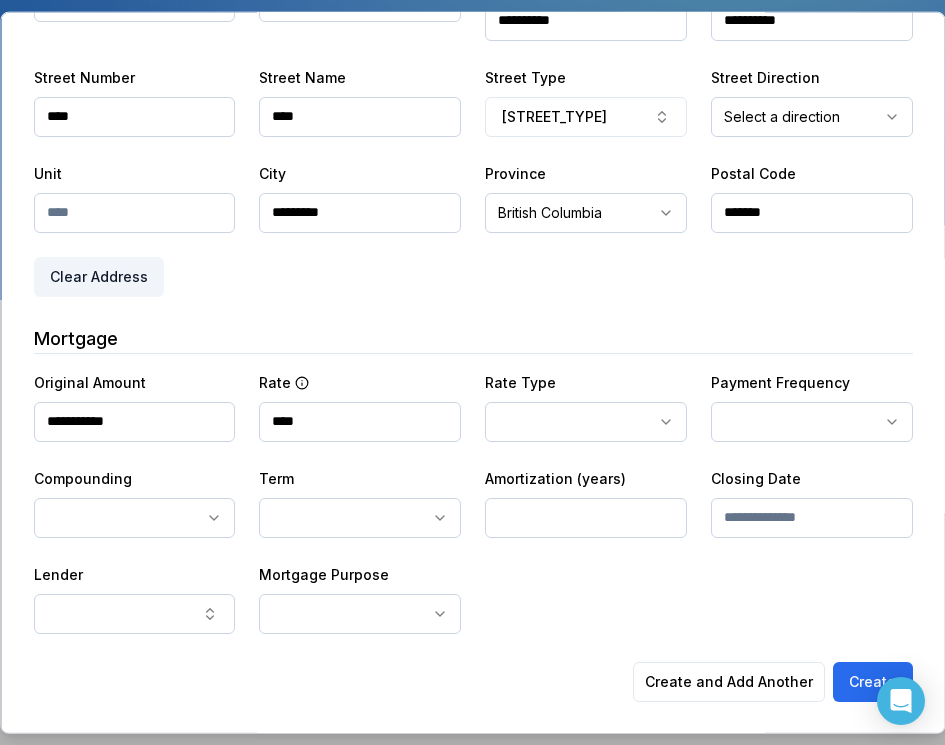 type on "****" 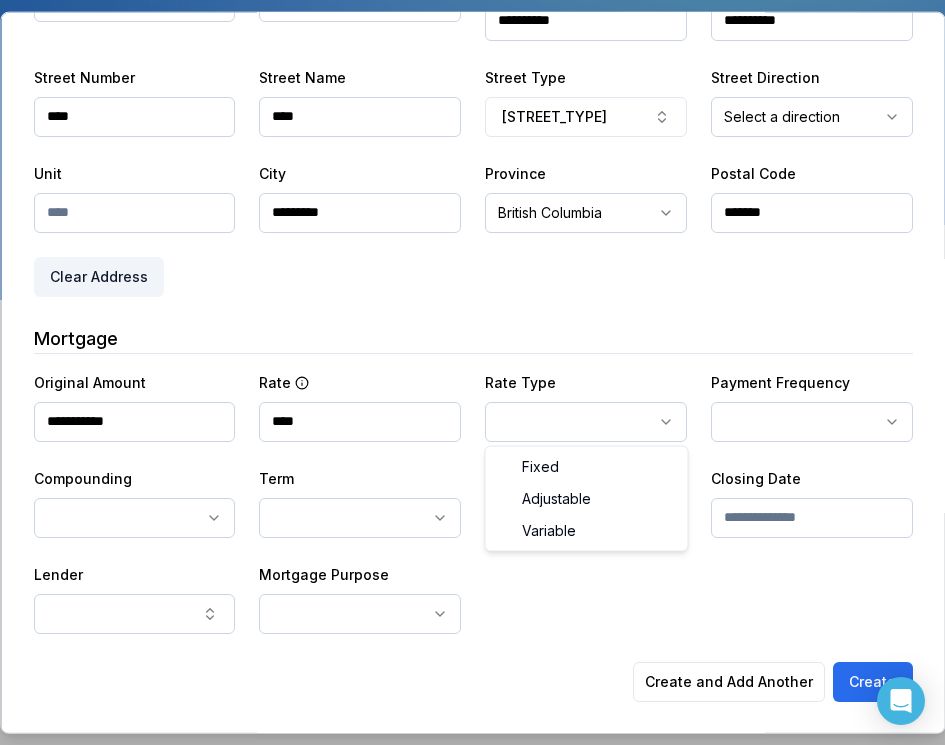 click on "**********" at bounding box center (472, 150) 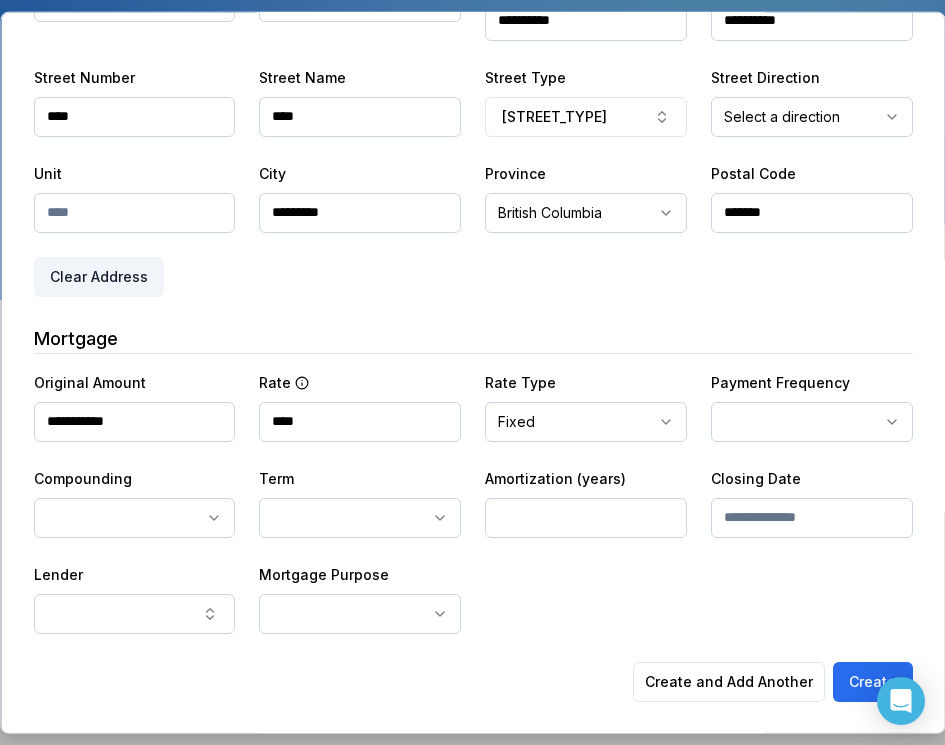 click on "**********" at bounding box center [472, 150] 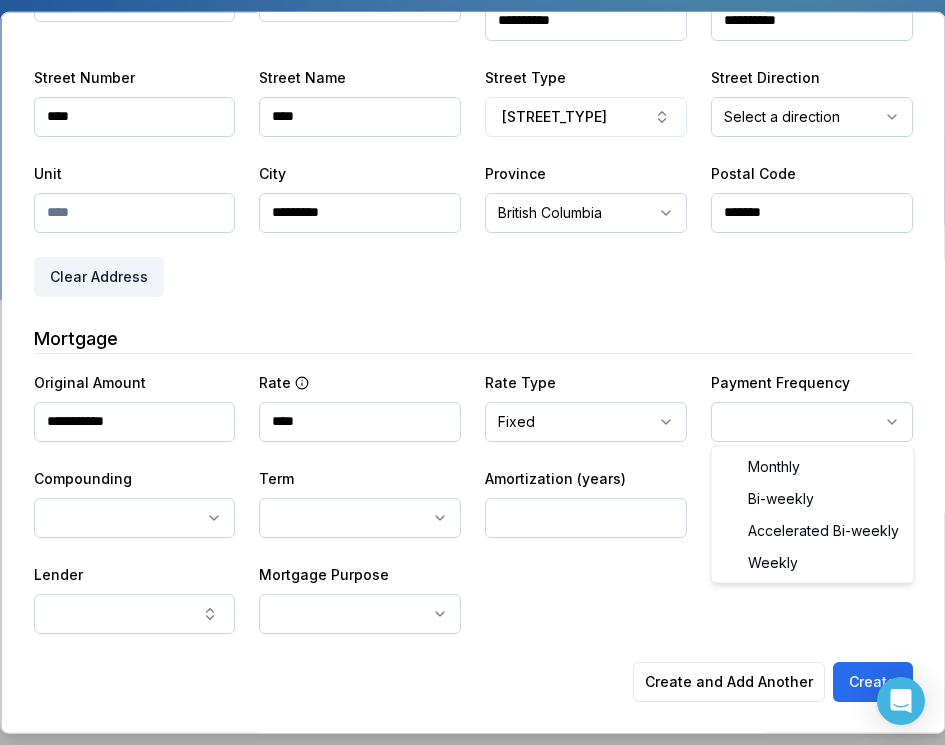 select on "*******" 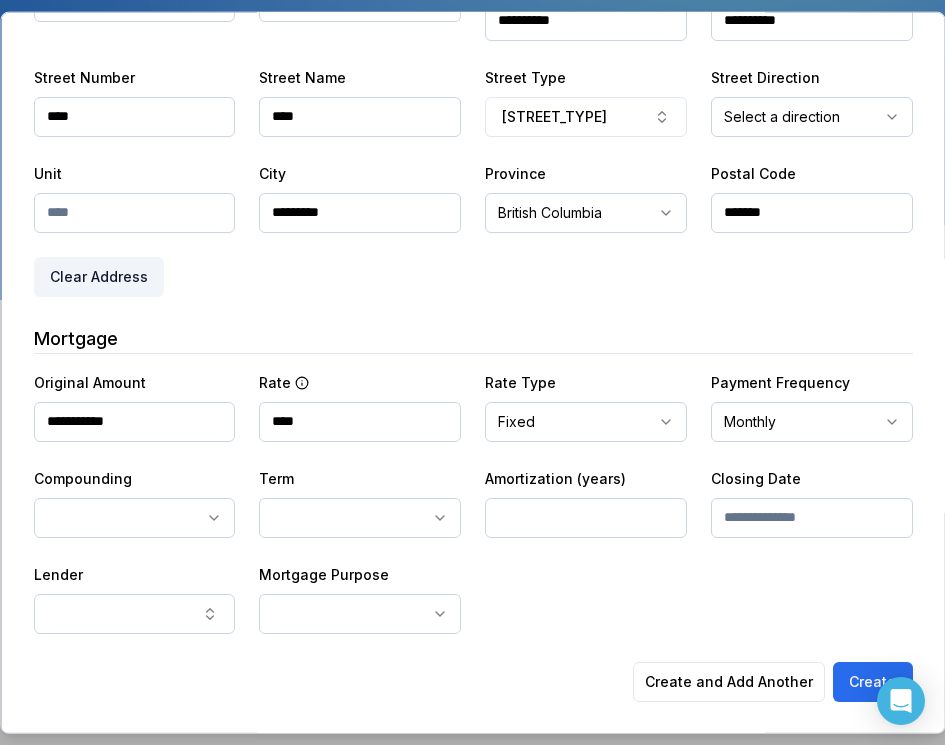 click on "**********" at bounding box center [472, 150] 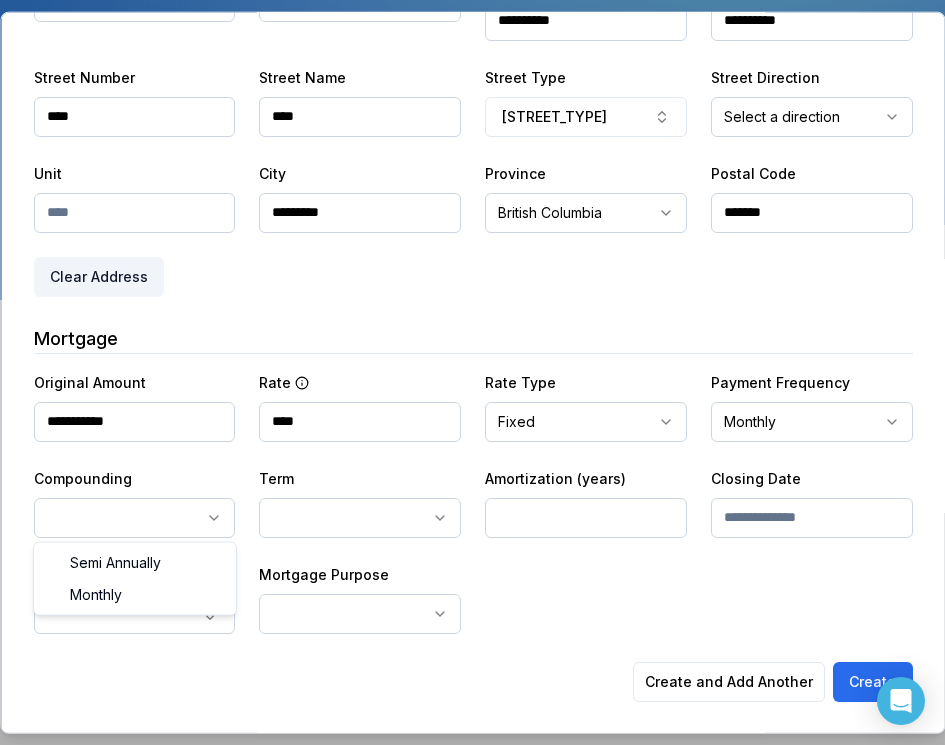 select on "**********" 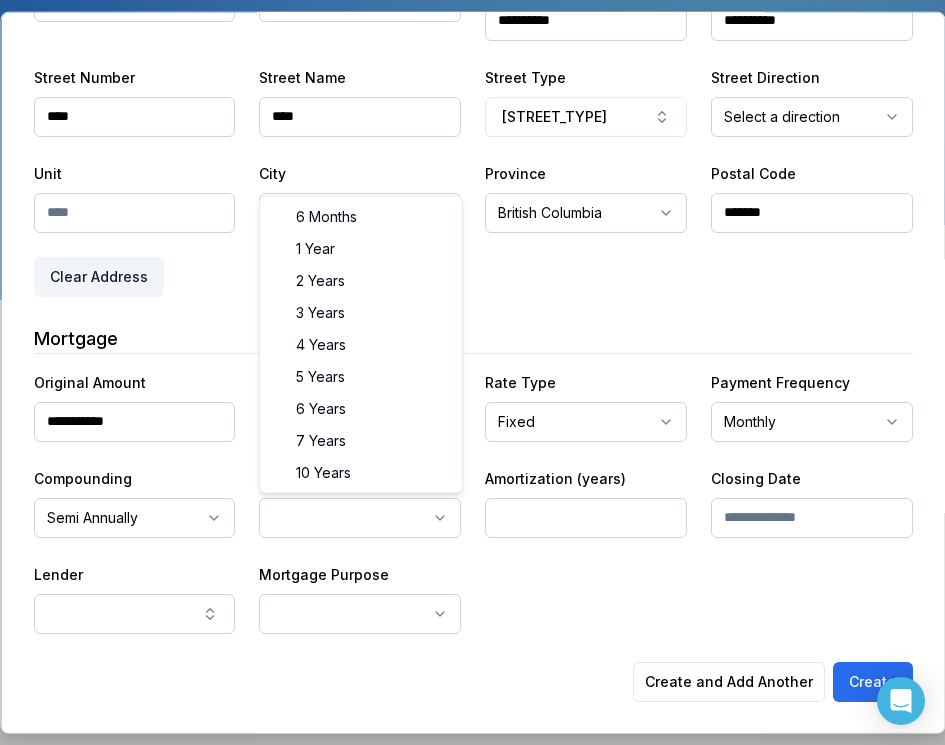 click on "**********" at bounding box center [472, 150] 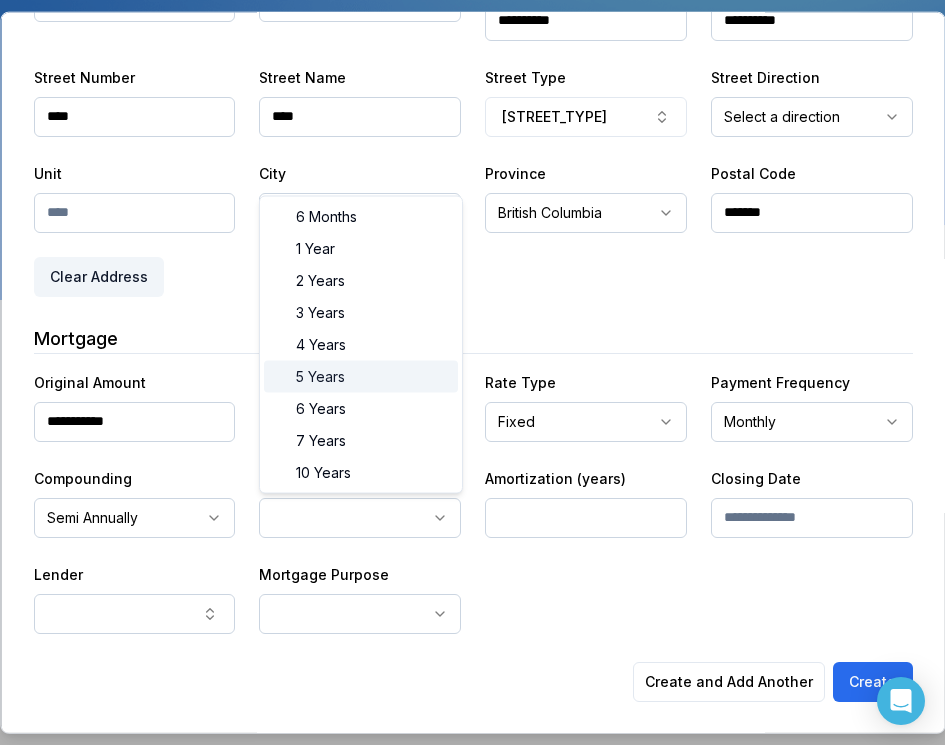 select on "**" 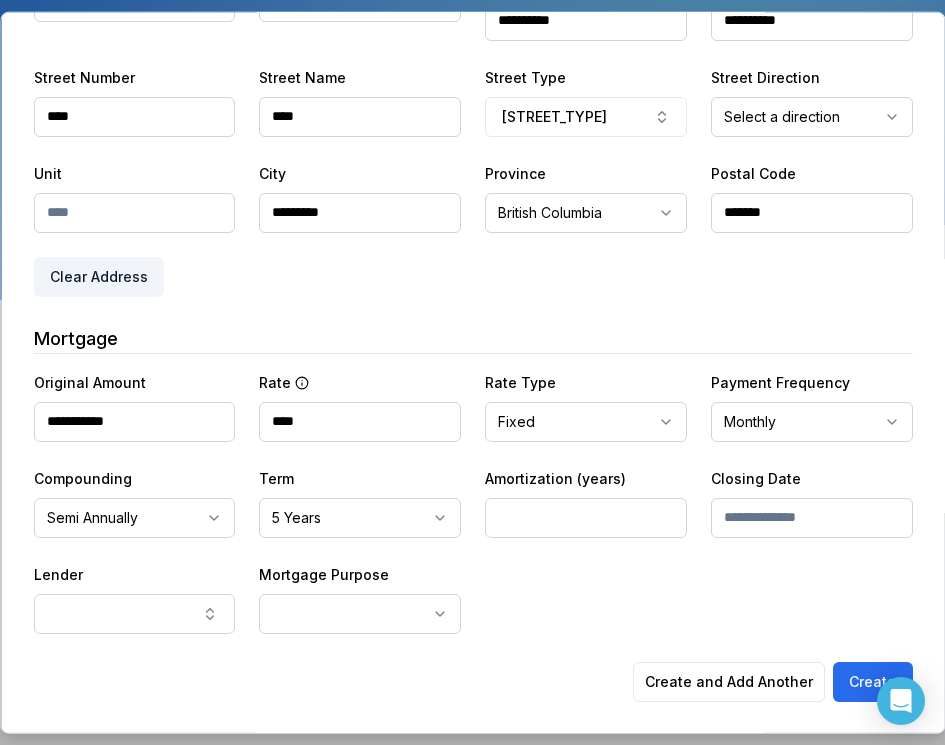 click at bounding box center [586, 517] 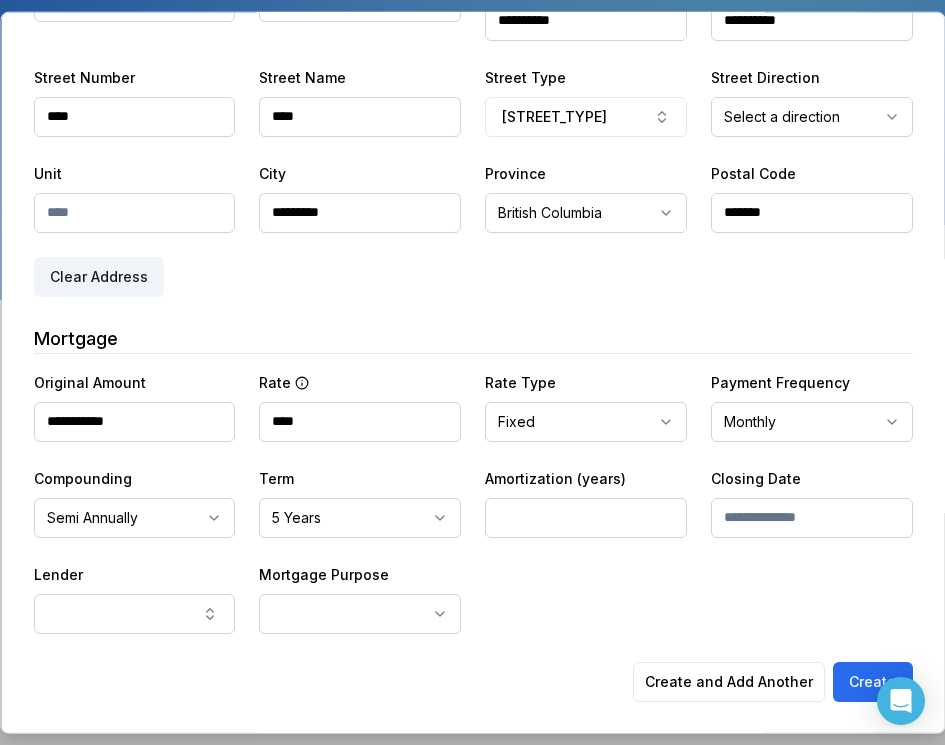 type on "**" 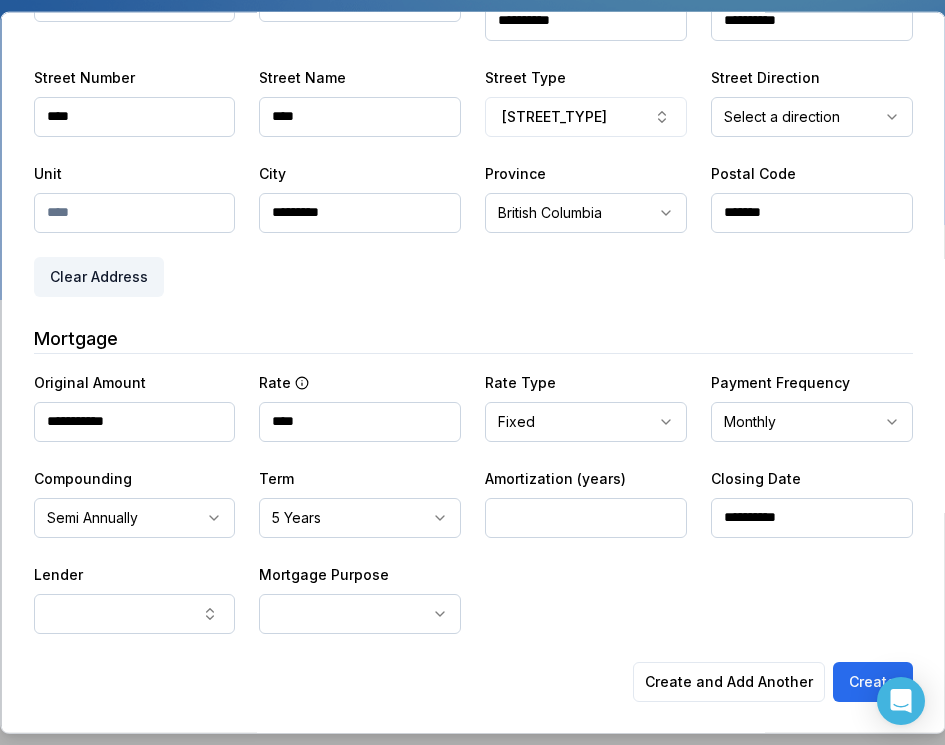 type on "**********" 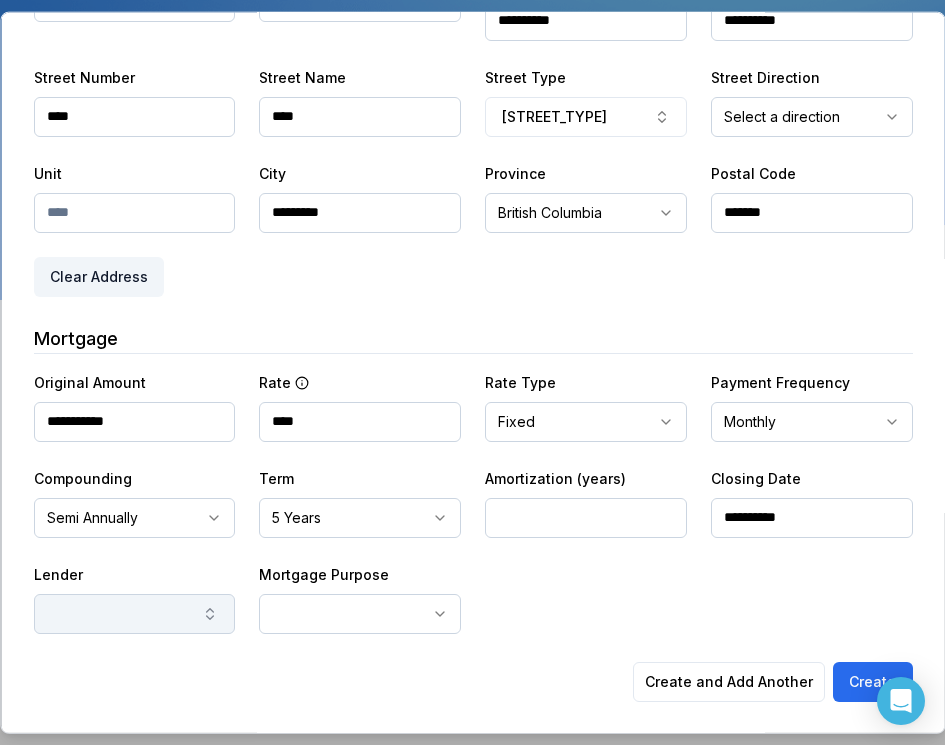 click at bounding box center (134, 613) 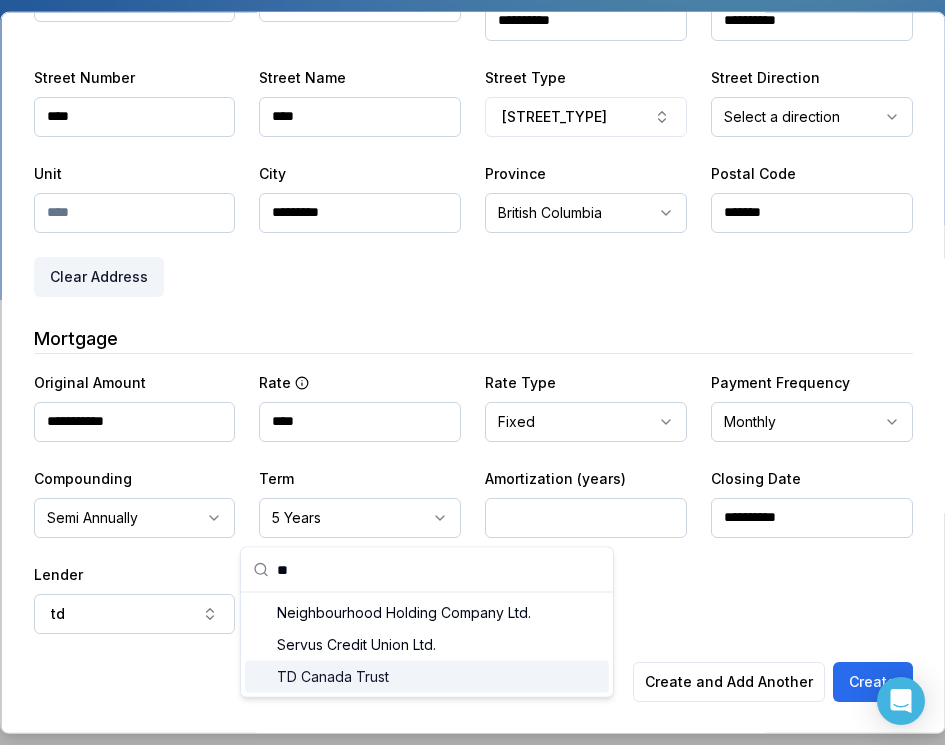 click on "TD Canada Trust" at bounding box center [426, 676] 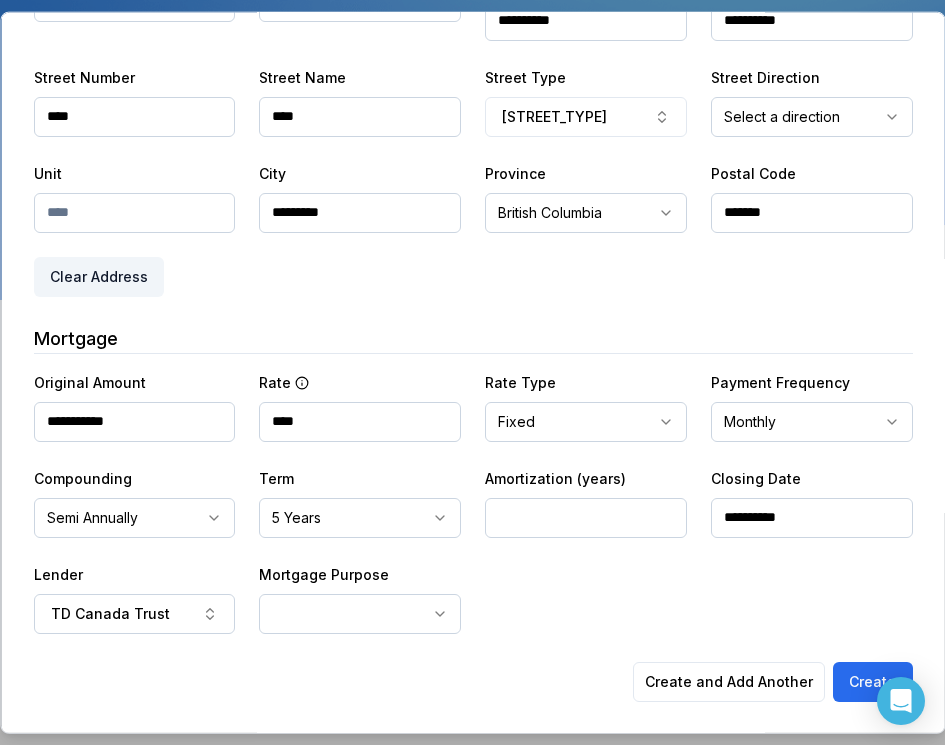 click on "Ownwell's platform is not optimized for mobile at this time. For the best experience, please use a desktop or laptop to manage your account. Note: The personalized homeownership reports you generate for clients are fully mobile-friendly and can be easily viewed on any device. own well Dashboard Landing Page 0 of 10 clients used You have no clients in Ownwell yet Add new client Manually add your first client Import CSV Upload a sheet to bulk upload clients Add homeowner Homeowner Type Client Lead Basic Information First Name [FIRST] Last Name [LAST] Email [EMAIL] Phone [PHONE] Credit Score Household Income Property Use Type Owner Occupied Property Type Detached Purchase Price/Estimated Value Date of Purchase/Valuation Street Number Street Name Street Type Broadway Street Direction Select a direction Unit" at bounding box center (472, 150) 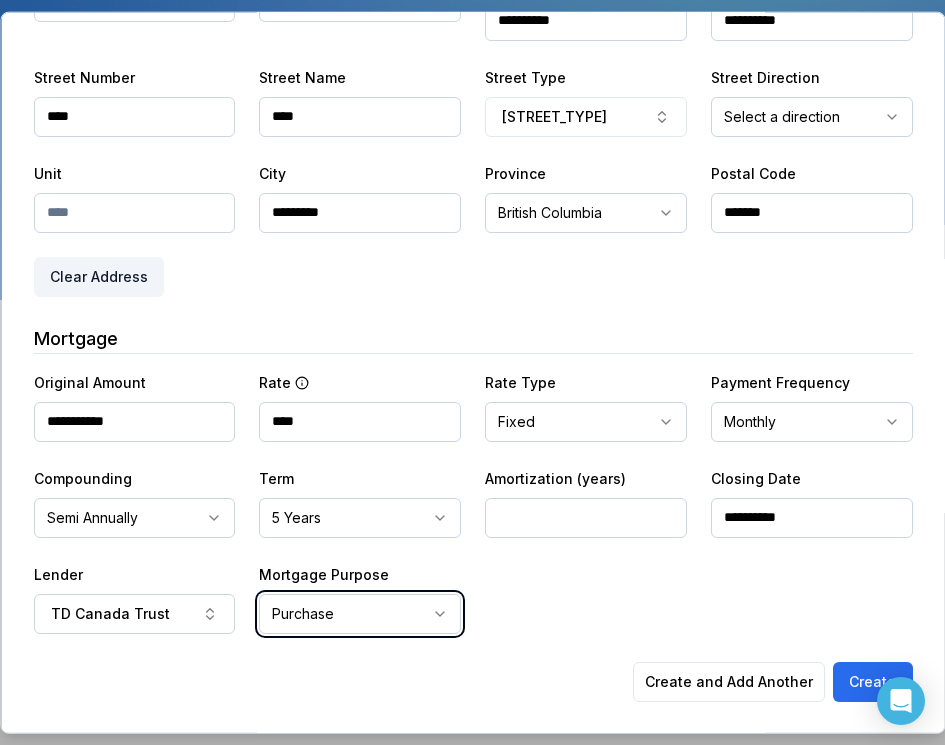 scroll, scrollTop: 517, scrollLeft: 0, axis: vertical 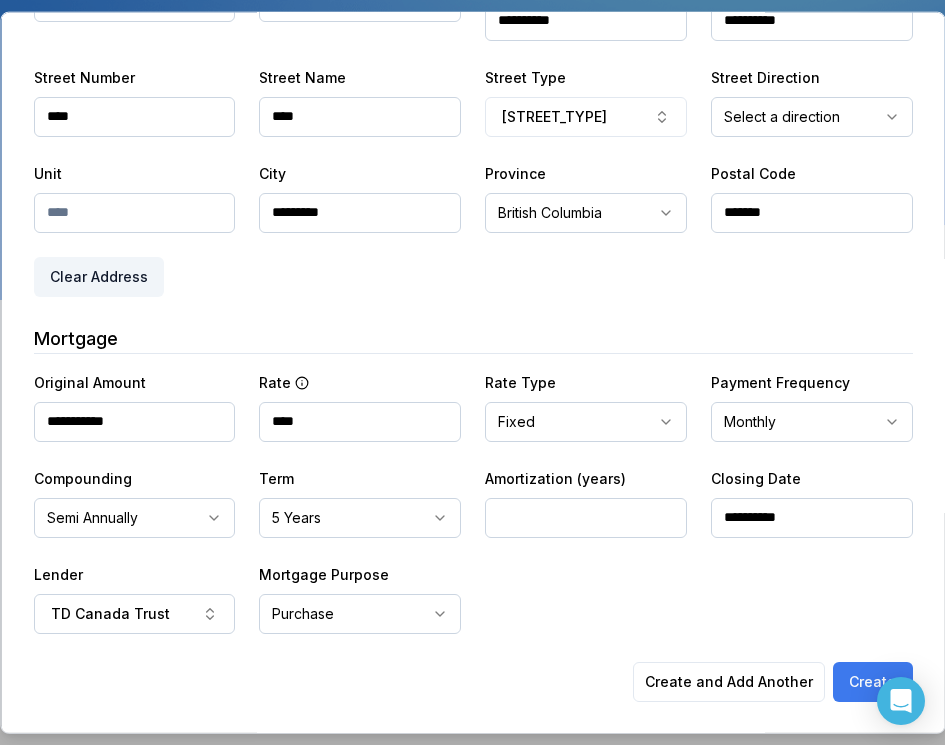 click on "Create" at bounding box center (872, 681) 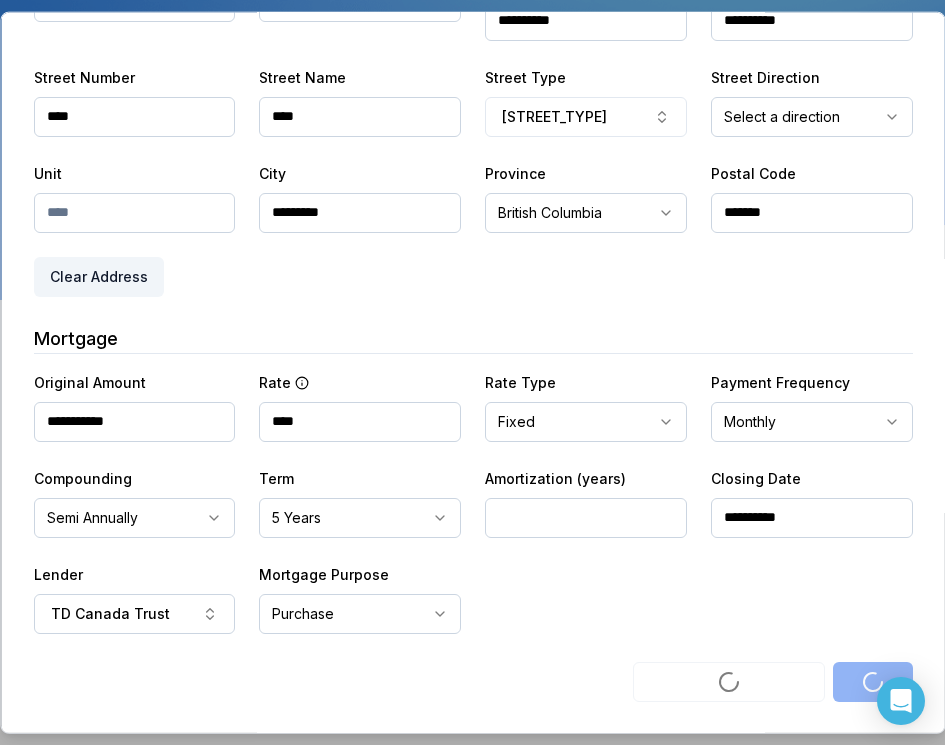 click at bounding box center [472, 717] 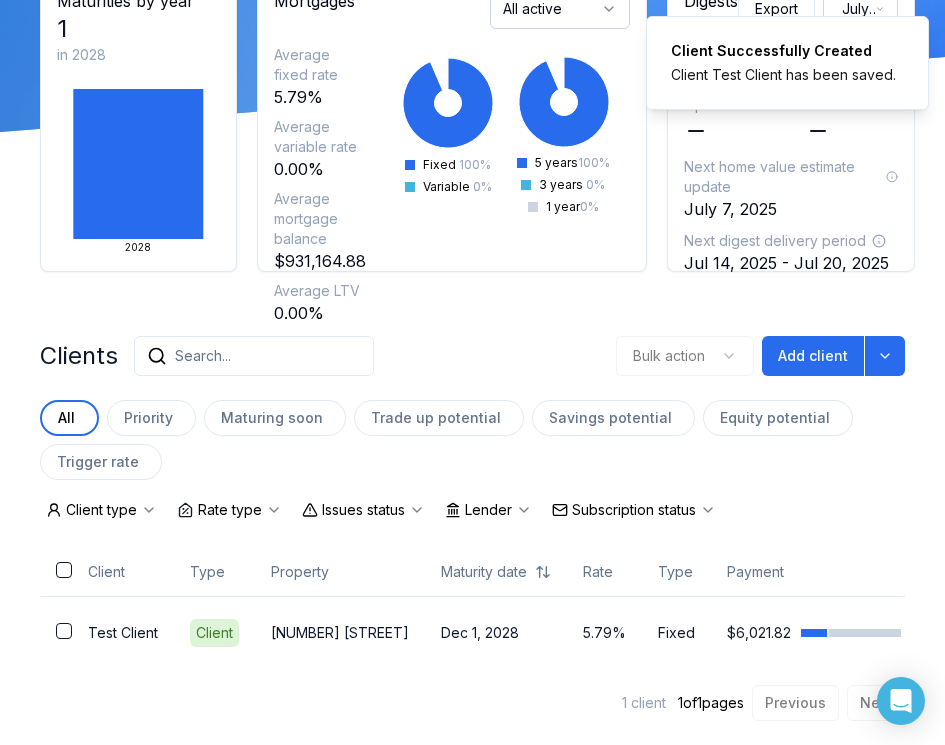 scroll, scrollTop: 168, scrollLeft: 0, axis: vertical 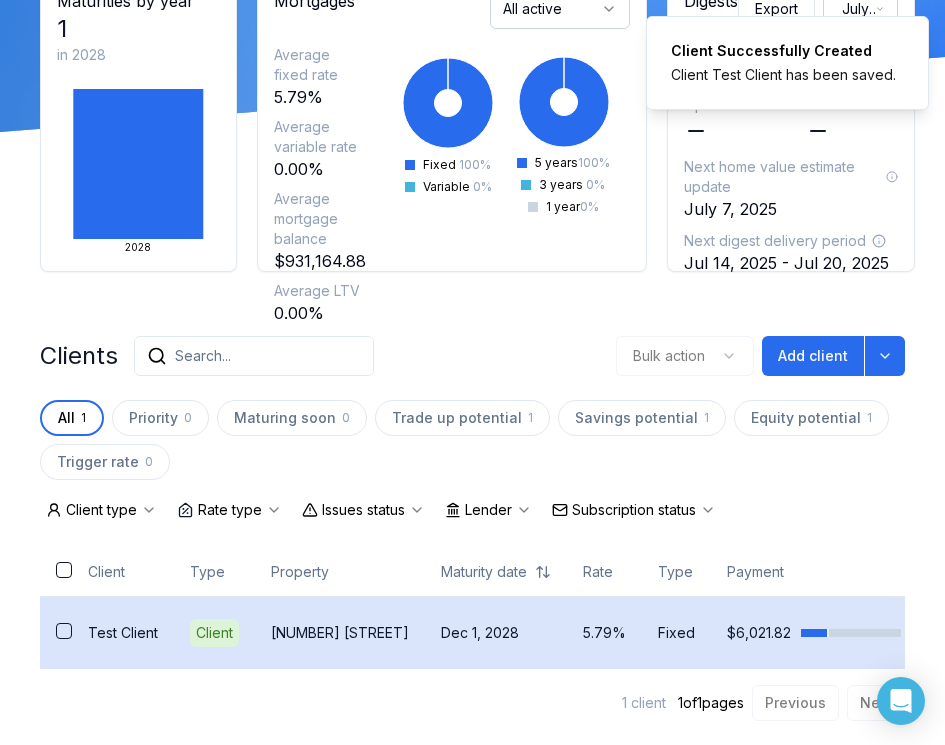 click on "[NUMBER] [STREET]" at bounding box center (340, 633) 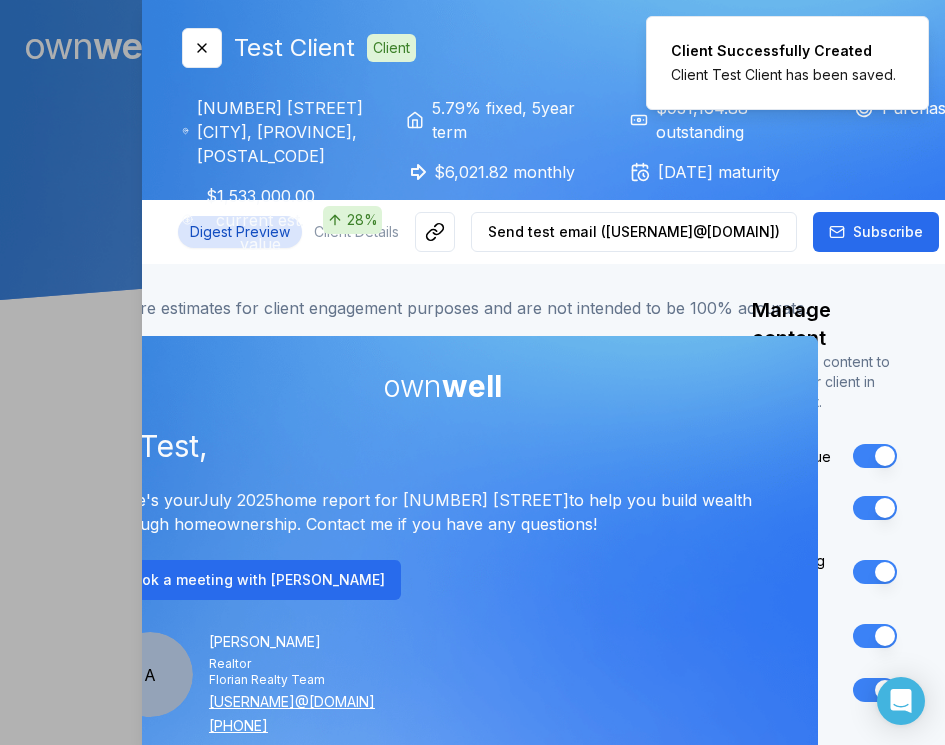 scroll, scrollTop: 0, scrollLeft: 0, axis: both 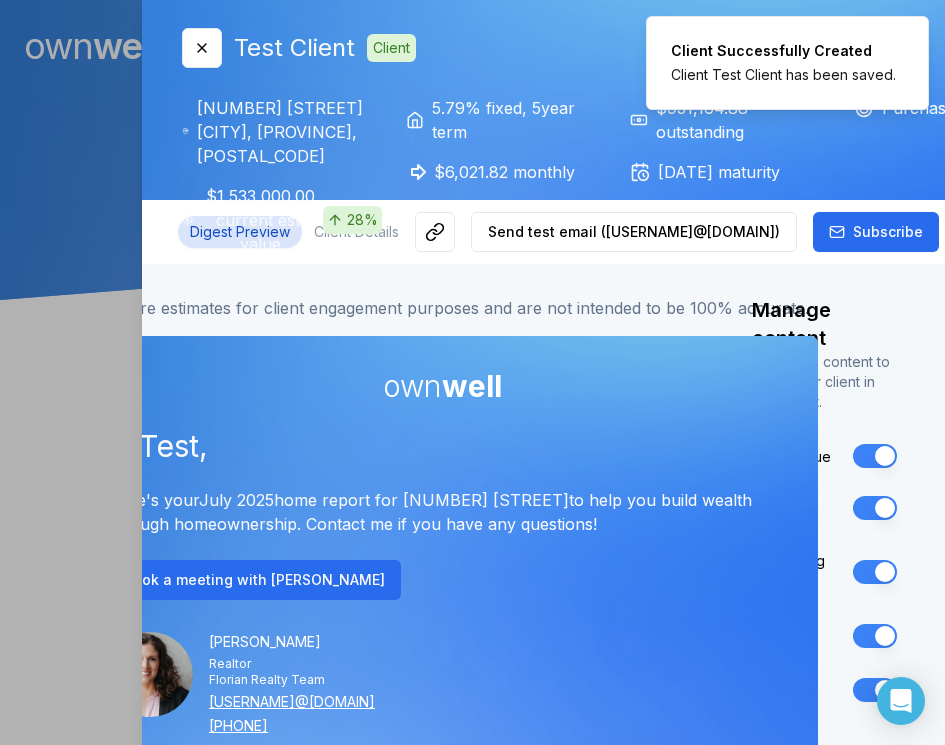 click on "Ownwell's platform is not optimized for mobile at this time.   For the best experience, please use a   desktop or laptop  to manage your account.   Note:  The   personalized homeownership reports   you generate for clients   are fully mobile-friendly   and can be easily viewed on any device. own well Dashboard Landing Page 1  of  10  clients used Client Successfully Created Client Test Client has been saved.
Close Test   Client Client Shared [NUMBER] [STREET] [CITY], [PROVINCE], [POSTAL_CODE] $[AMOUNT]   current est. value 28% 5.79%   fixed ,   5  year term $[AMOUNT]   monthly   $[AMOUNT]   outstanding [MONTH] [YEAR]   maturity Purchase Digest Preview Client Details Send test email ( [USERNAME]@[DOMAIN] ) Subscribe Insights are estimates for client engagement purposes and are not intended to be 100% accurate. own well Hi  Test , Here's your  [MONTH] [YEAR]  home report for   [NUMBER] [STREET]  to help you build wealth through homeownership. Contact me if you have any questions! Andrea Florian Realtor ," at bounding box center [472, 150] 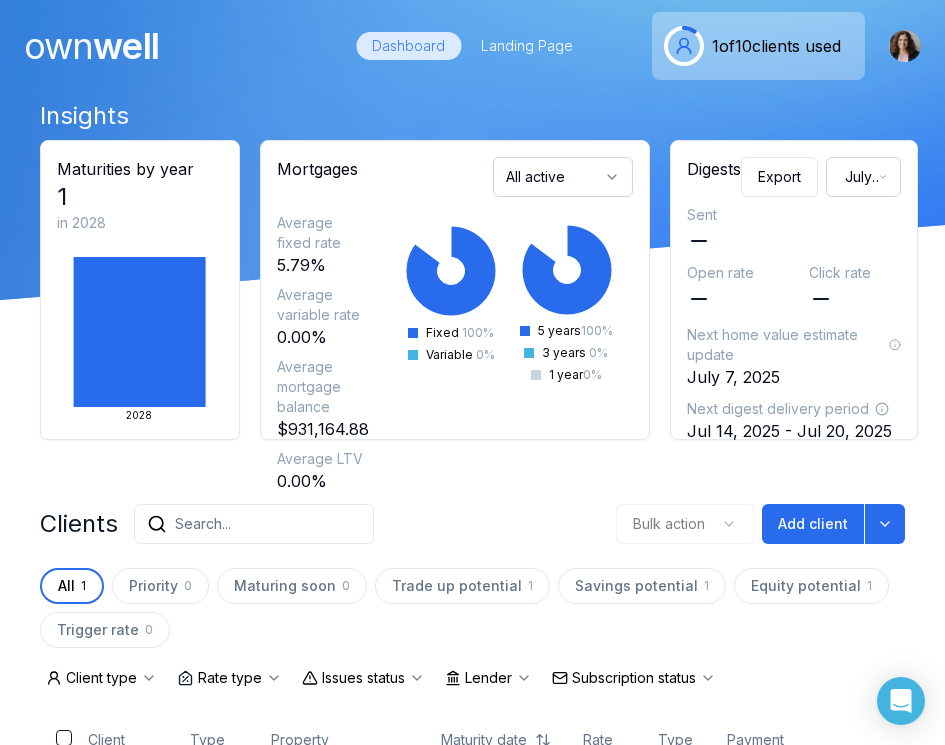 scroll, scrollTop: 122, scrollLeft: 0, axis: vertical 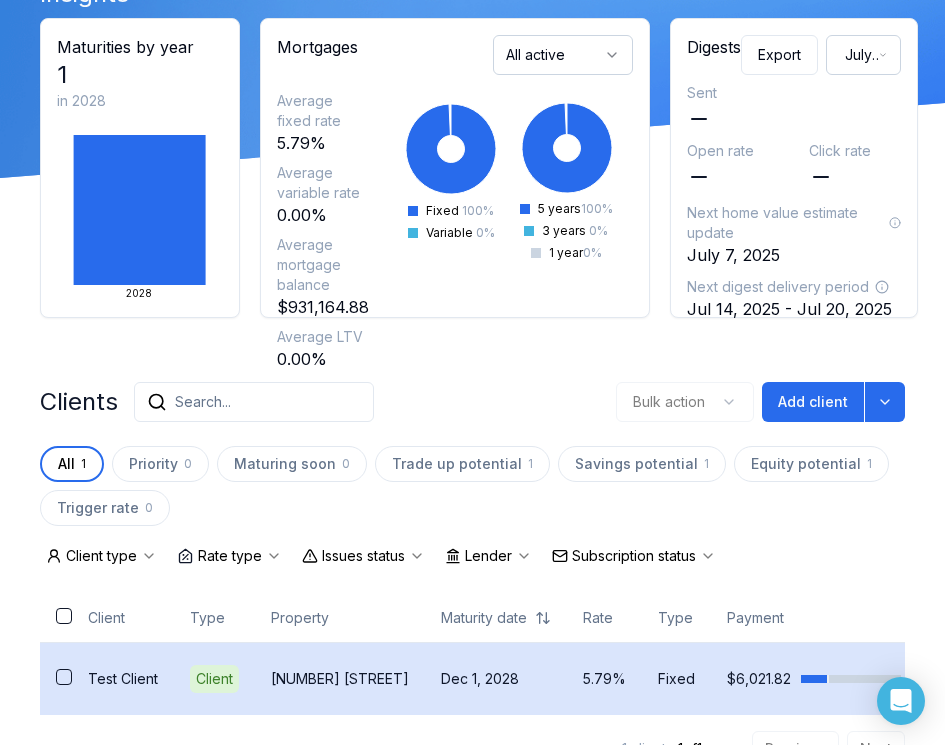 click on "Dec 1, 2028" at bounding box center [496, 678] 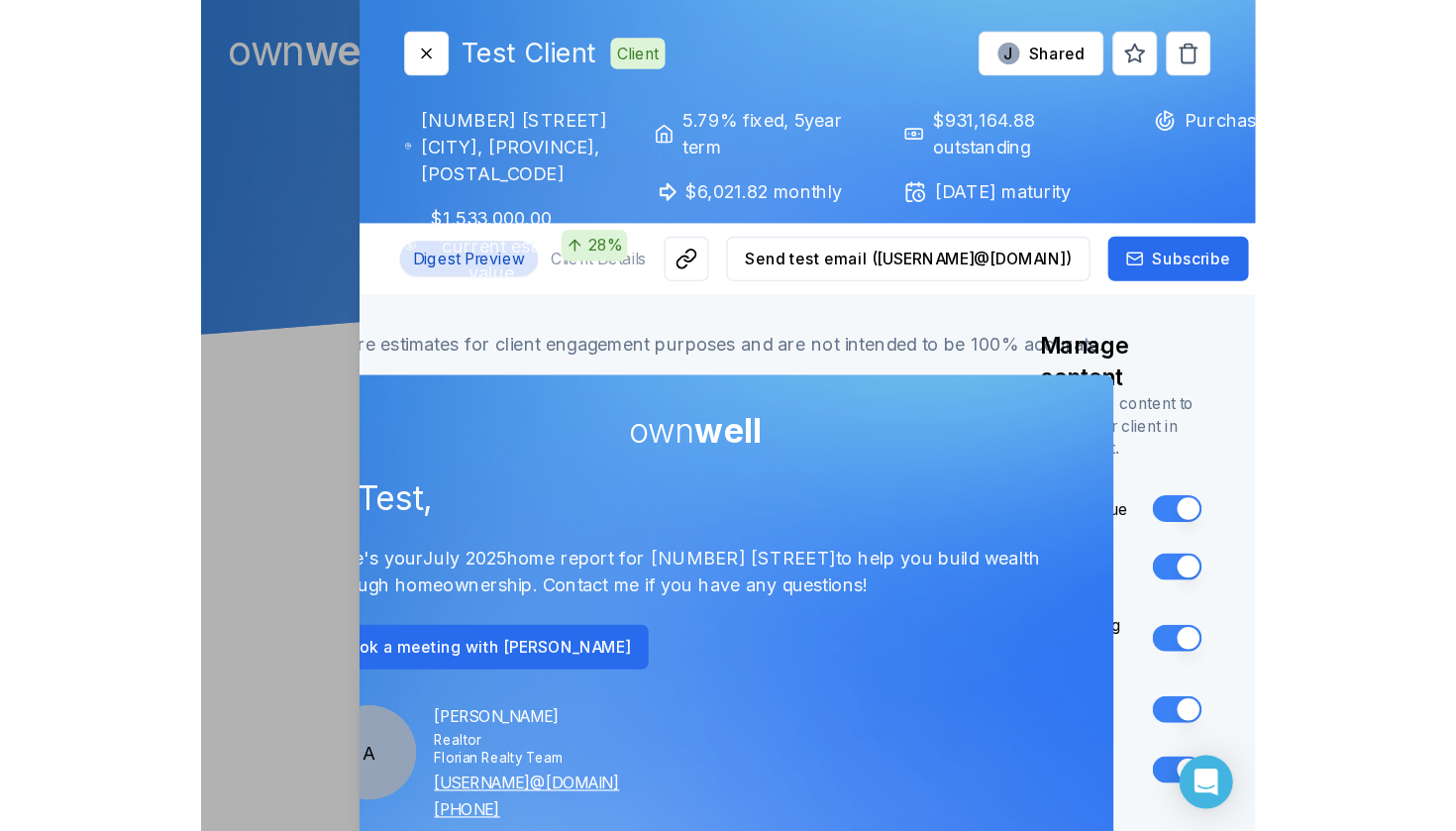 scroll, scrollTop: 0, scrollLeft: 0, axis: both 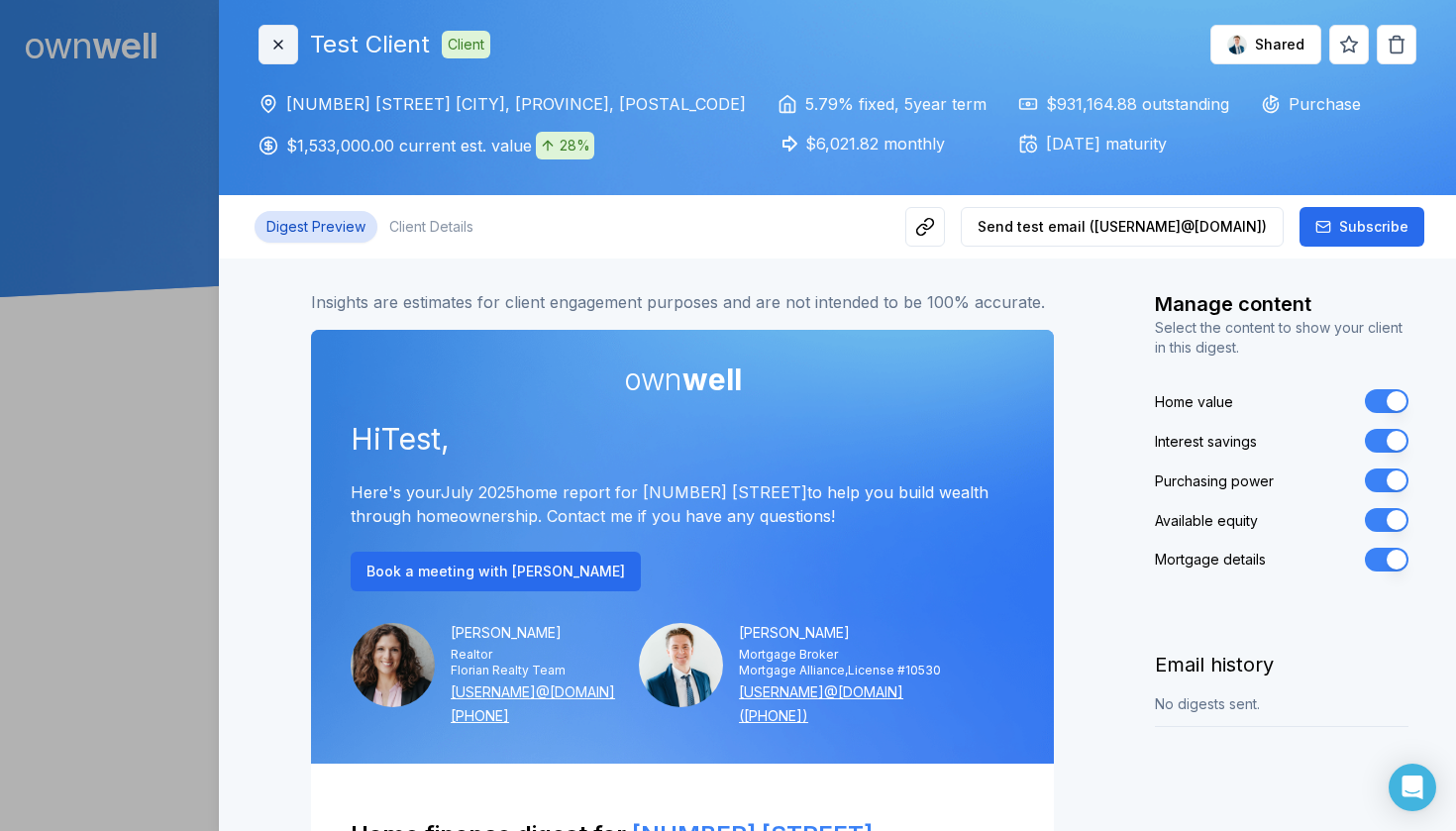 click 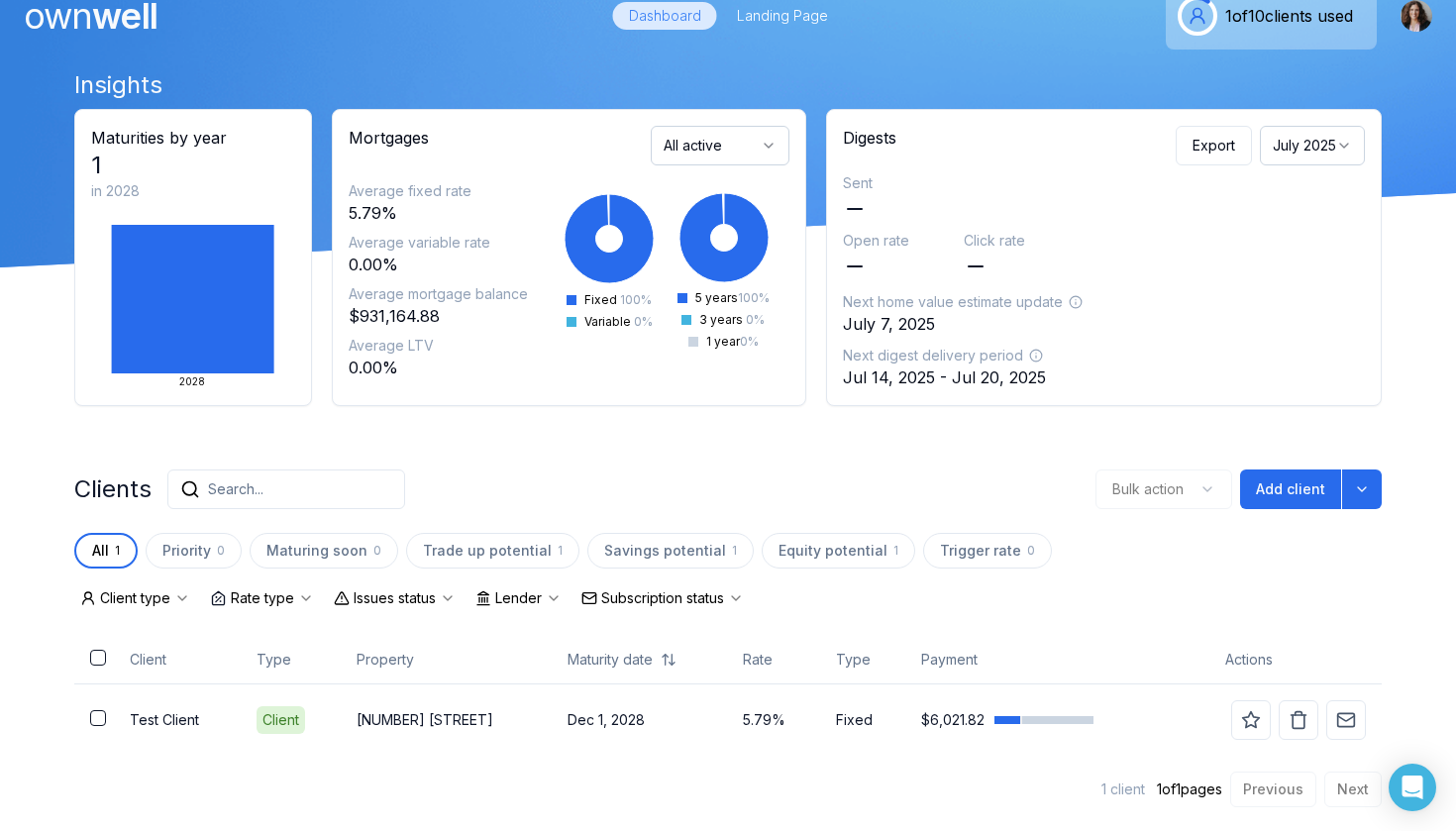 scroll, scrollTop: 30, scrollLeft: 0, axis: vertical 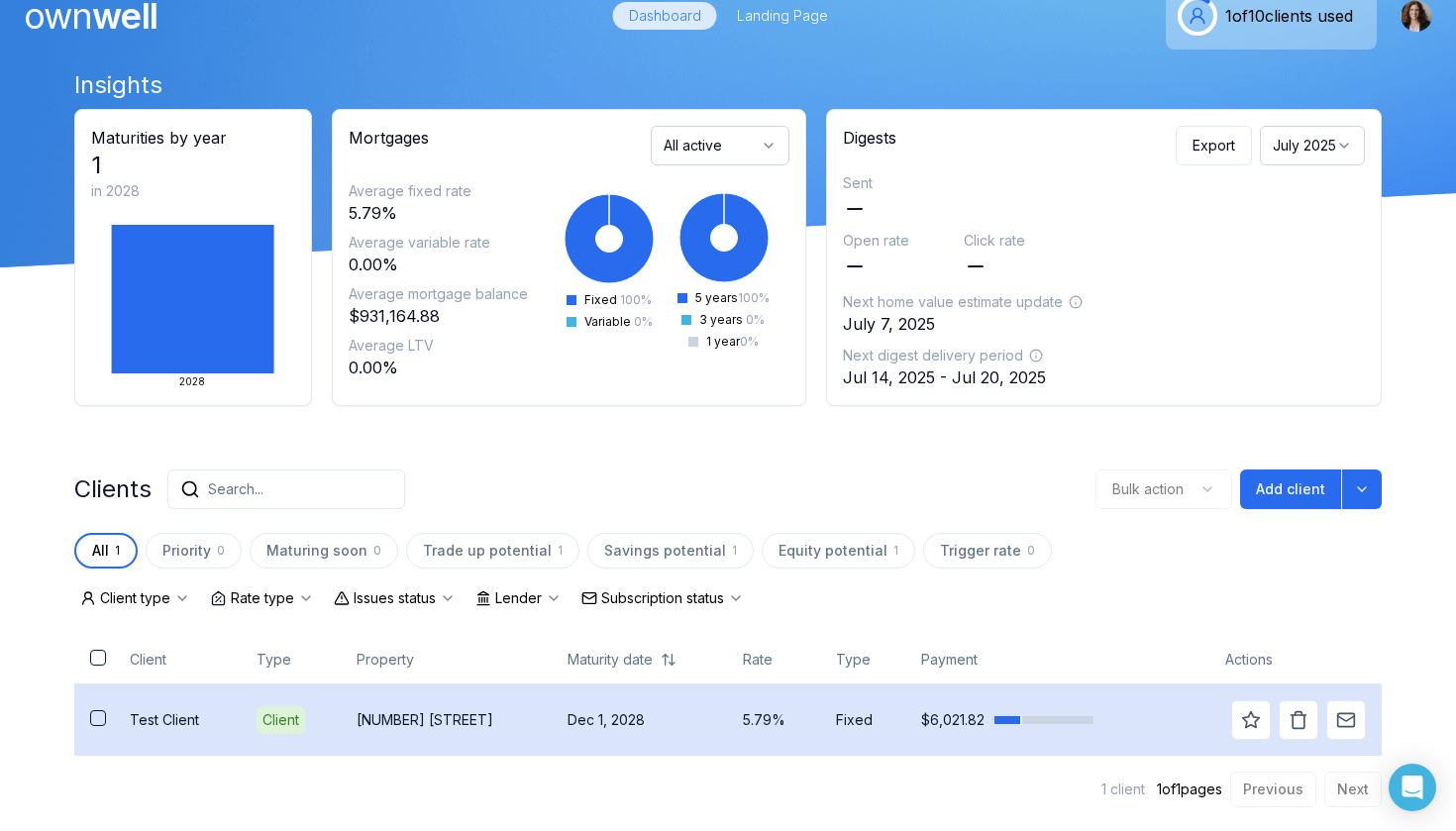 click on "[NUMBER] [STREET]" at bounding box center (446, 719) 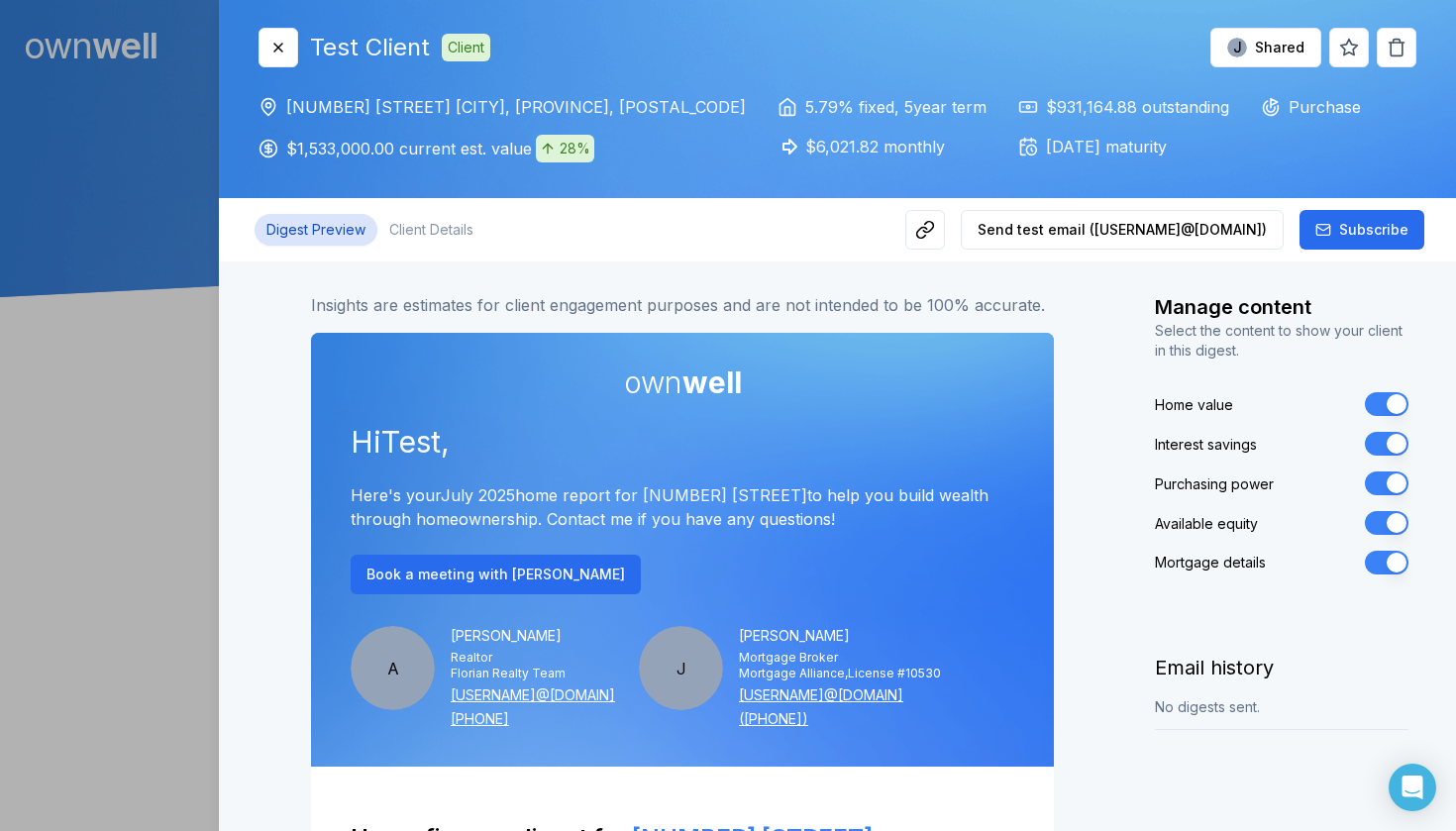 scroll, scrollTop: 0, scrollLeft: 0, axis: both 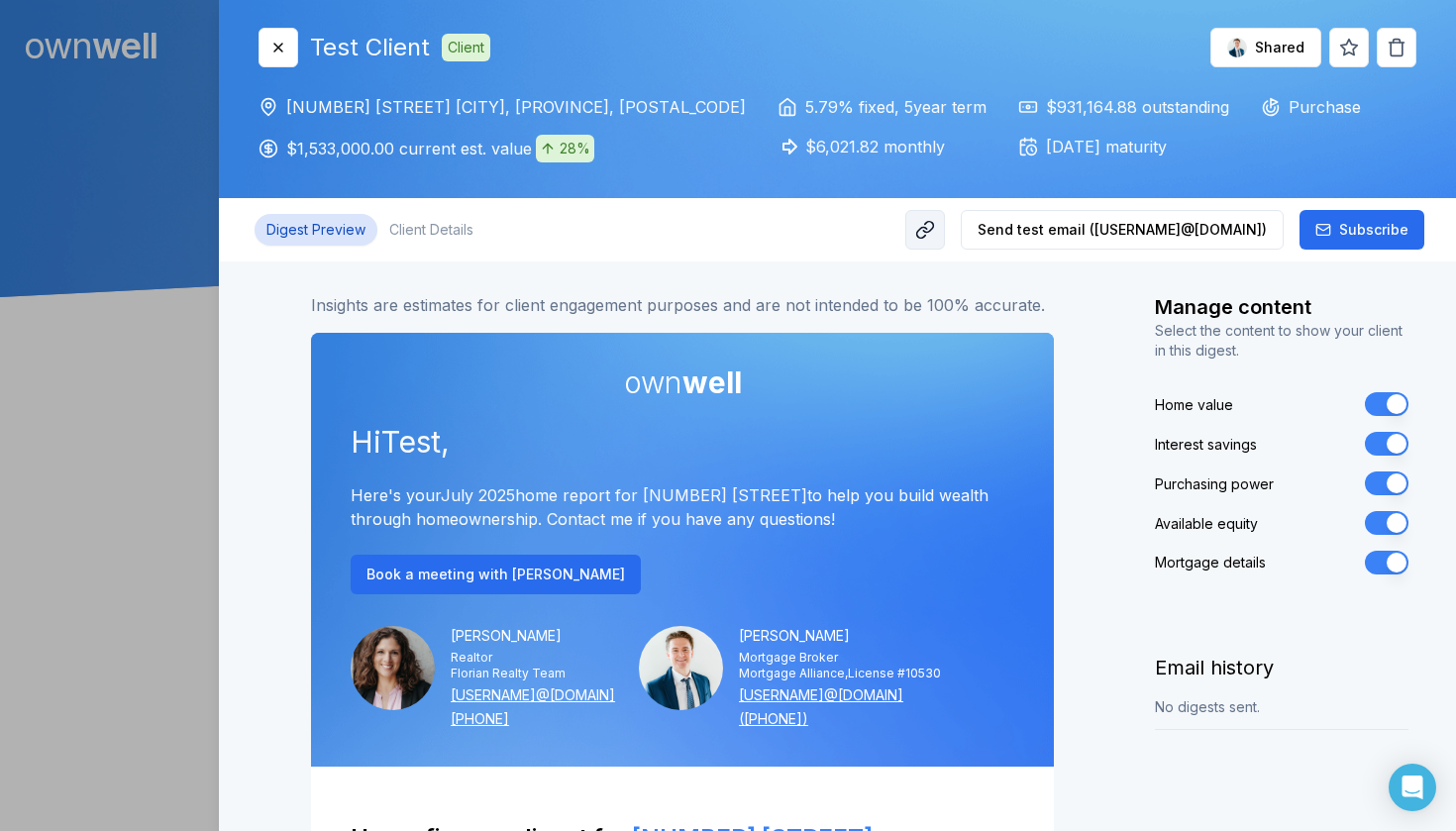 click 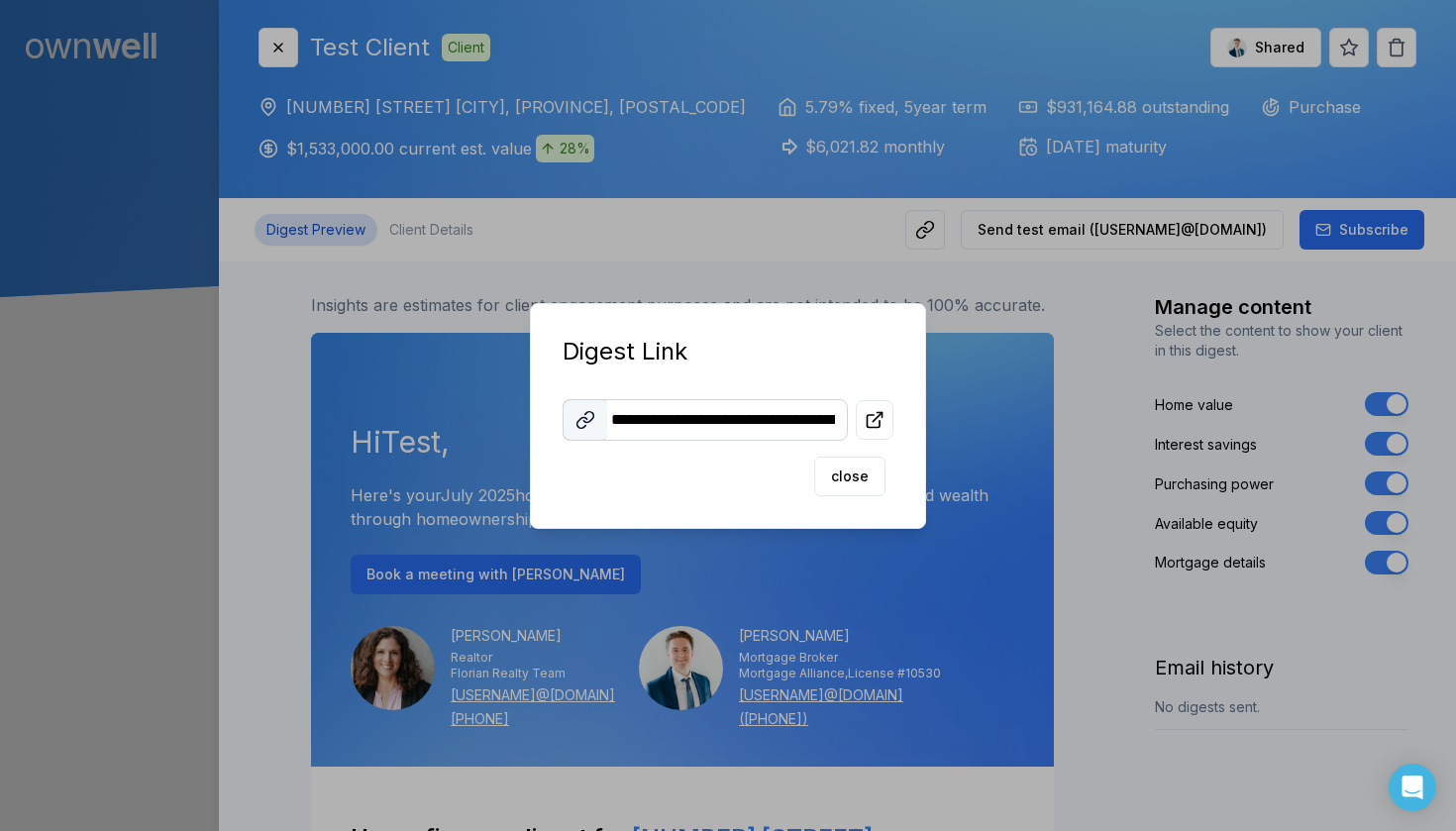 click 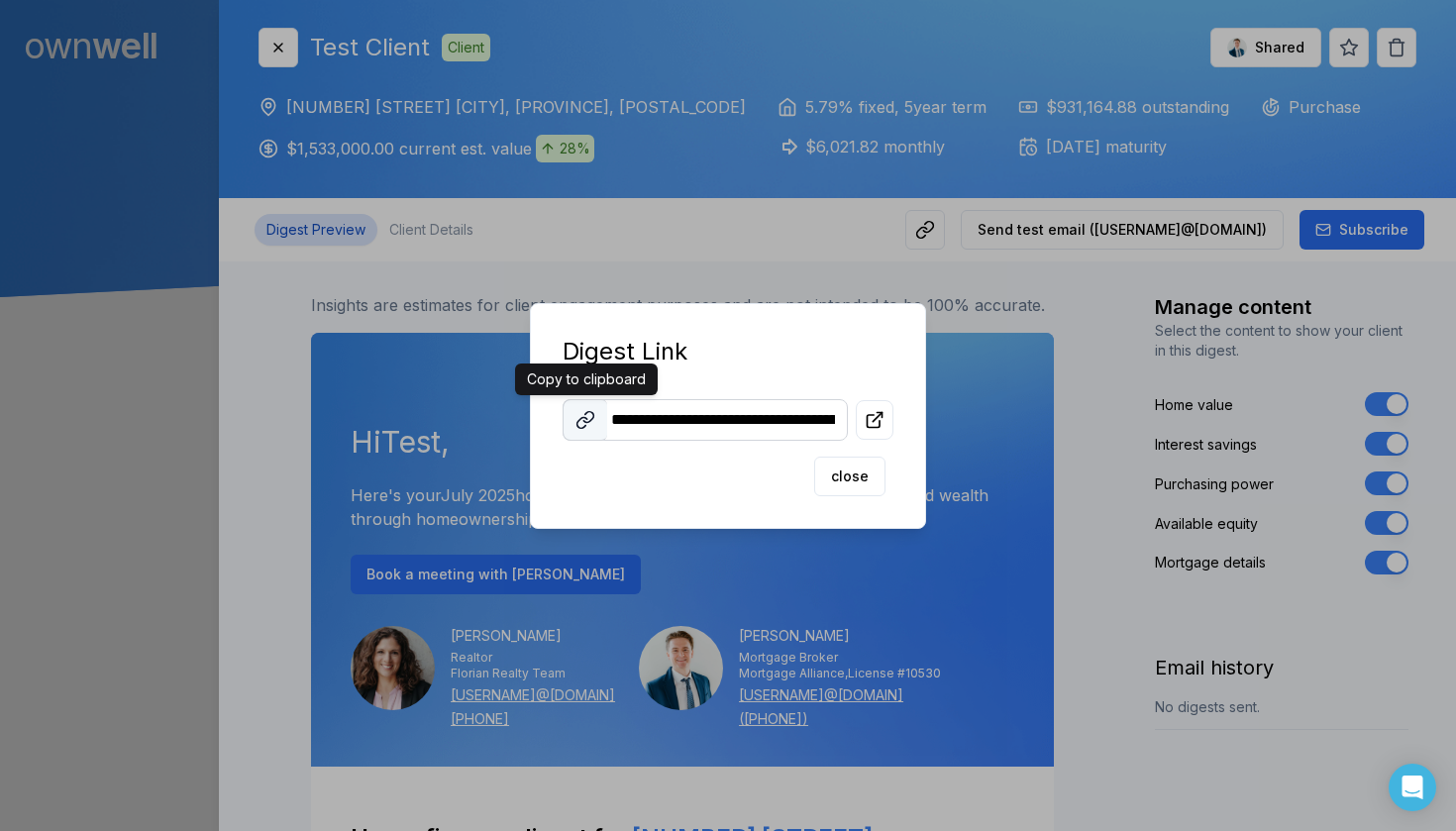 click 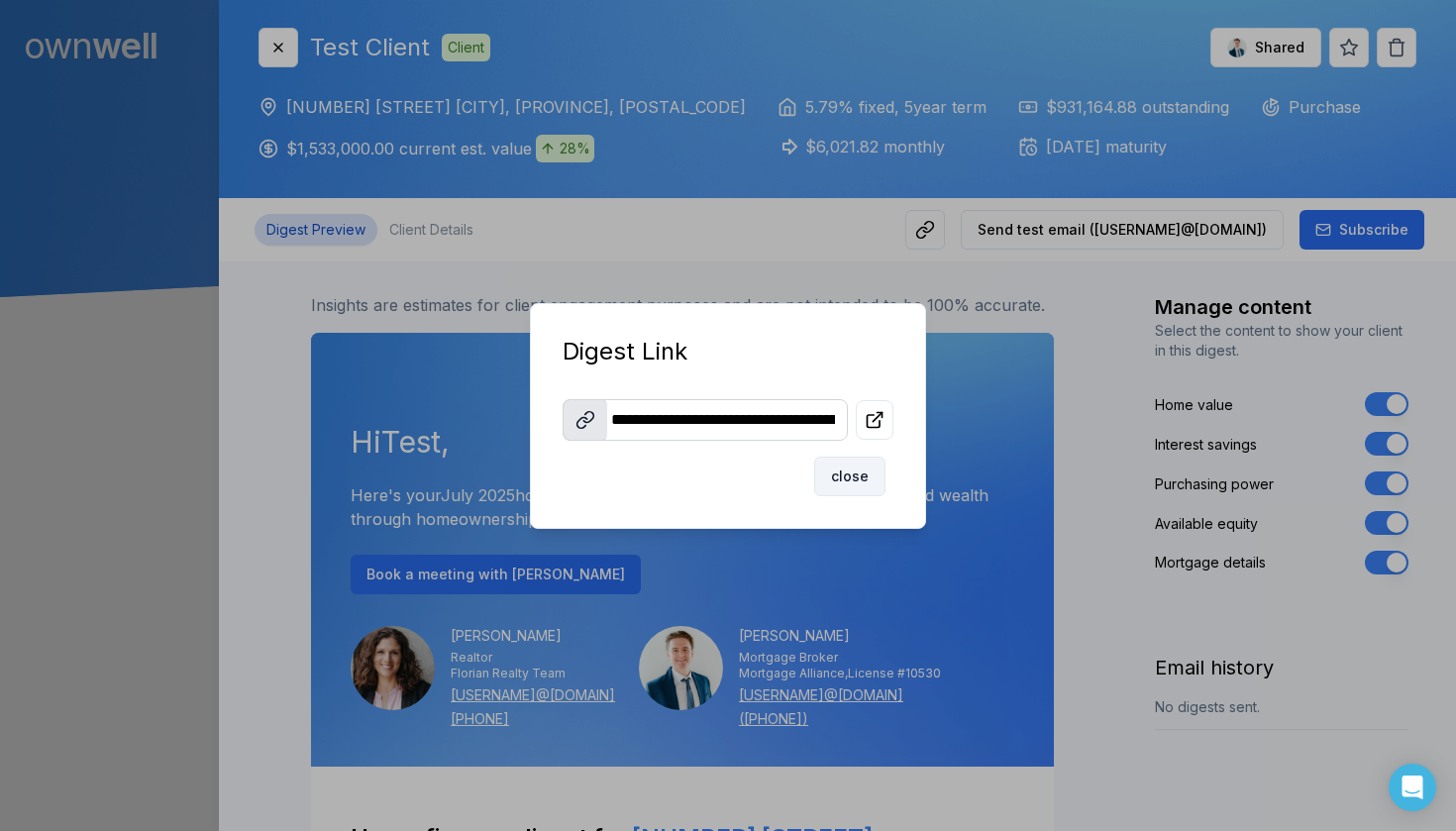 click on "close" at bounding box center [850, 476] 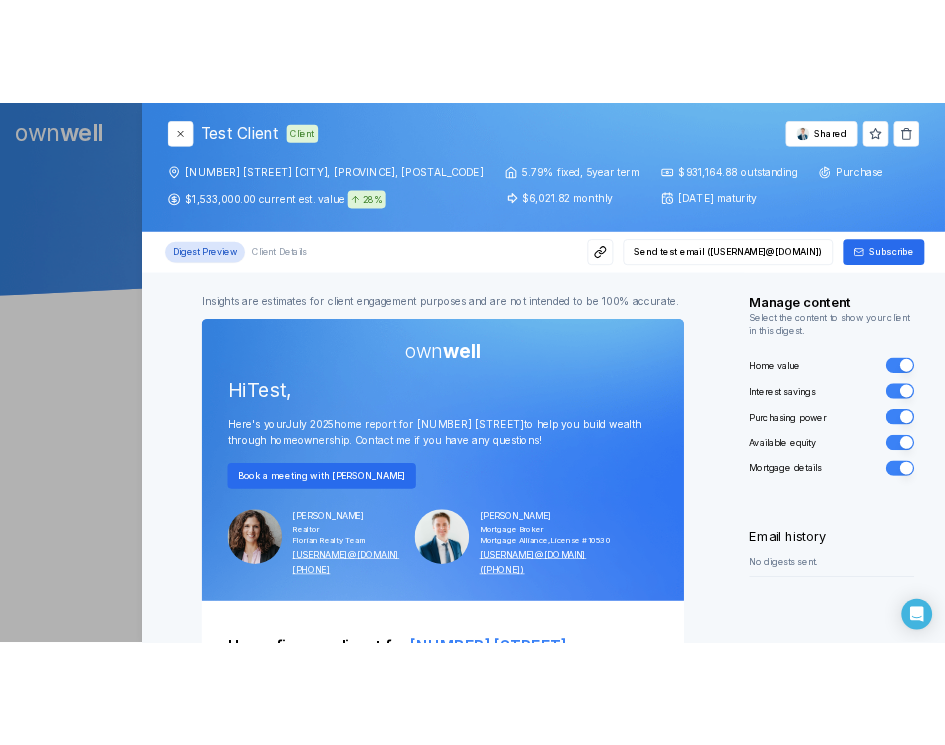 scroll, scrollTop: 0, scrollLeft: 0, axis: both 